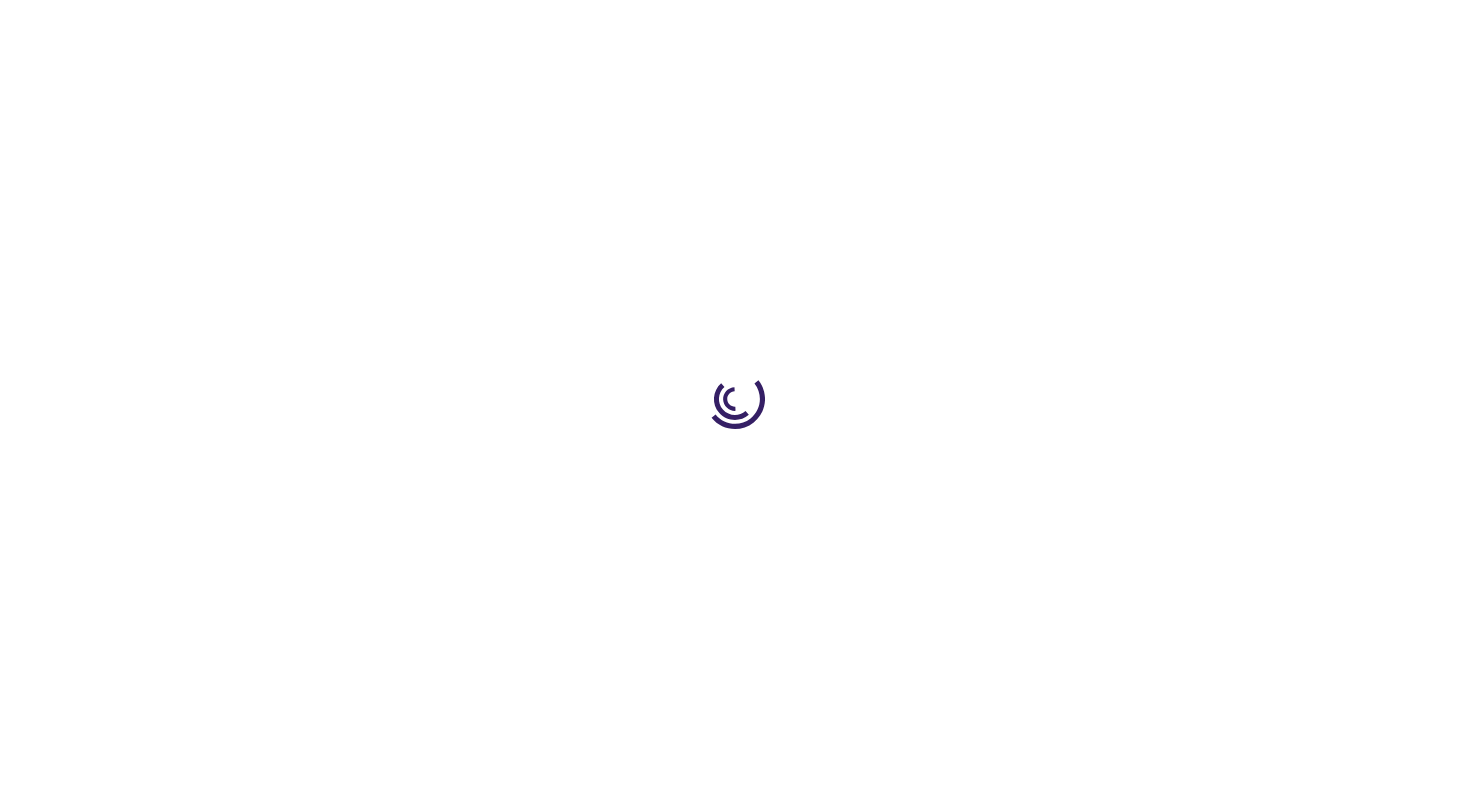 type on "0" 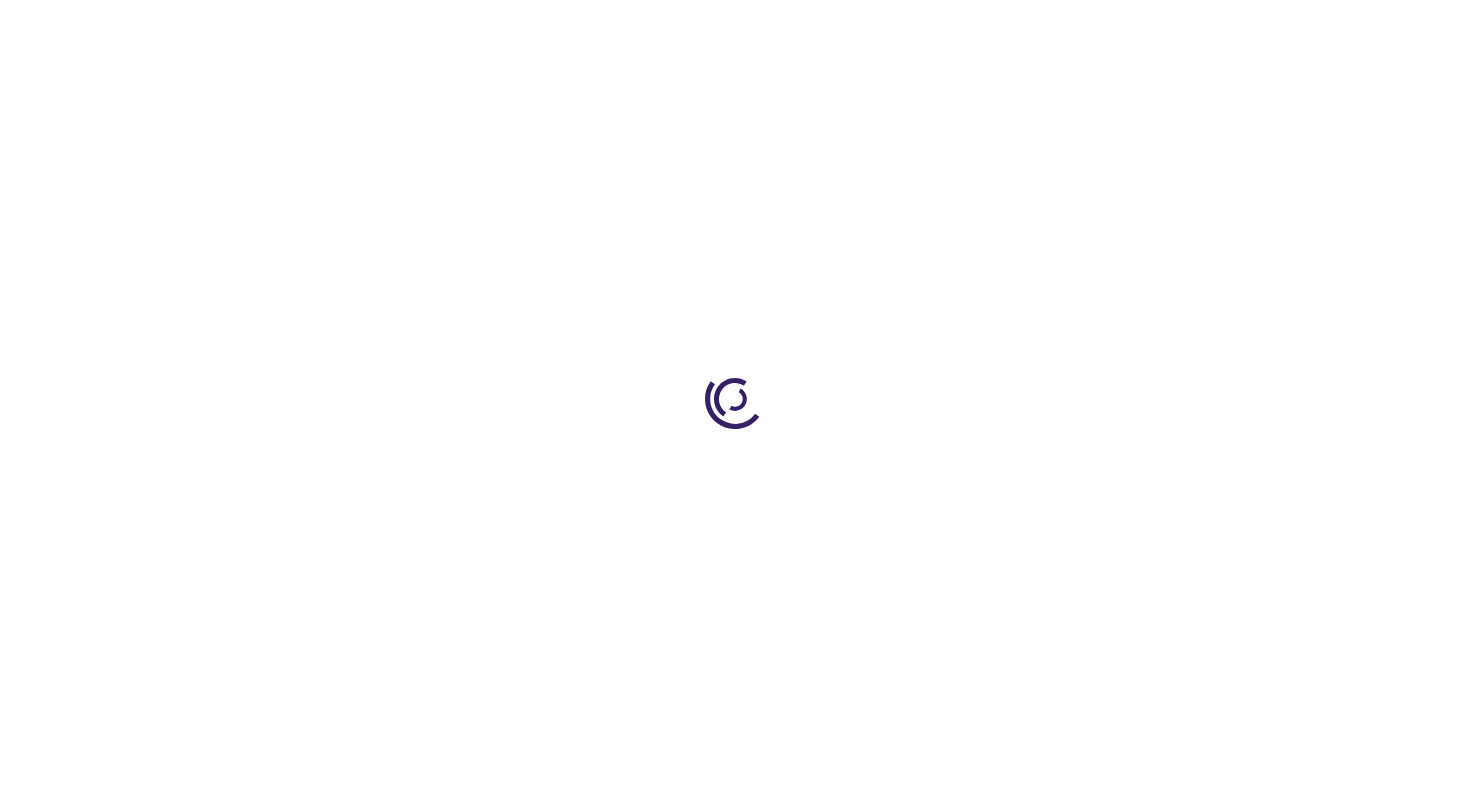type on "0" 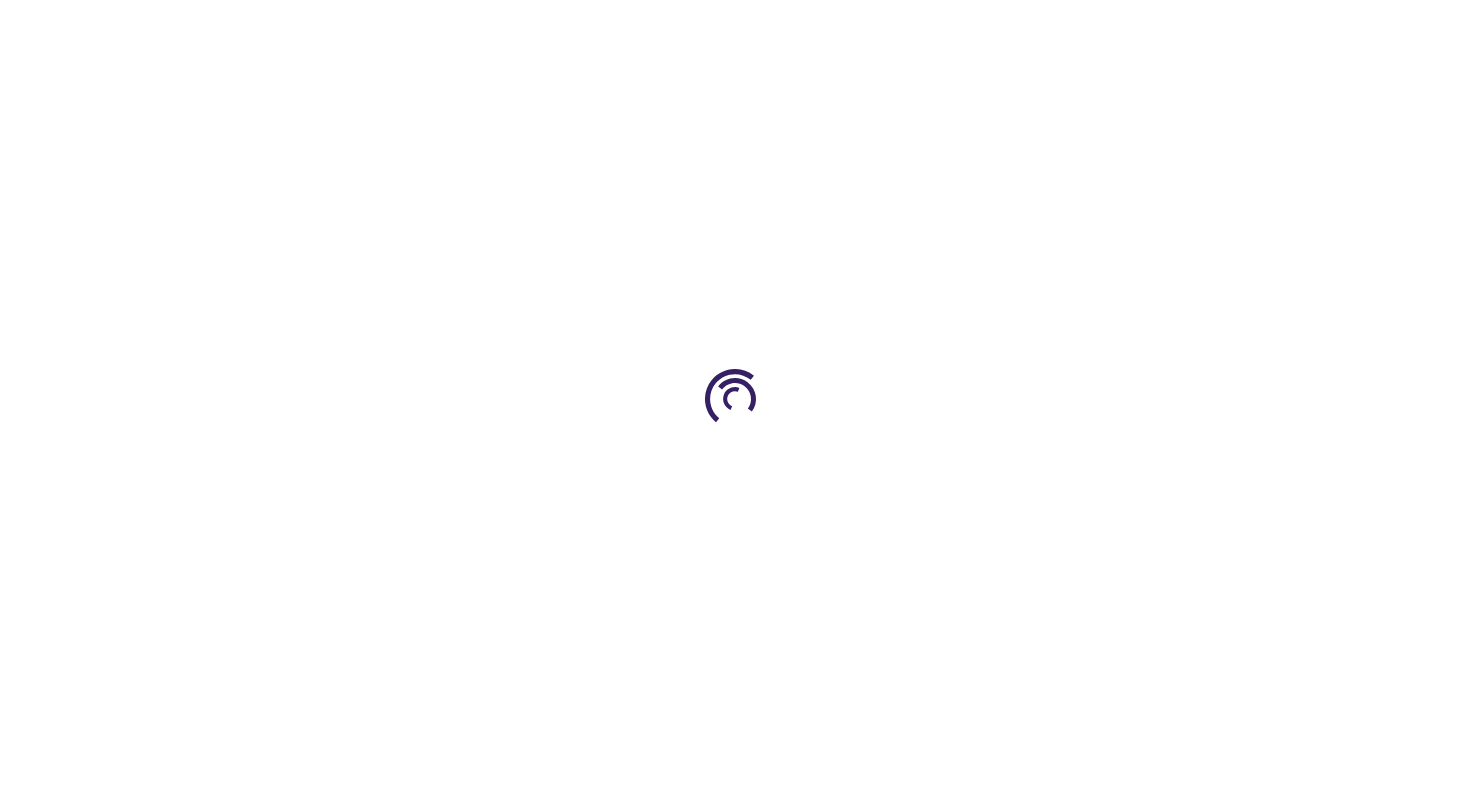 type on "0" 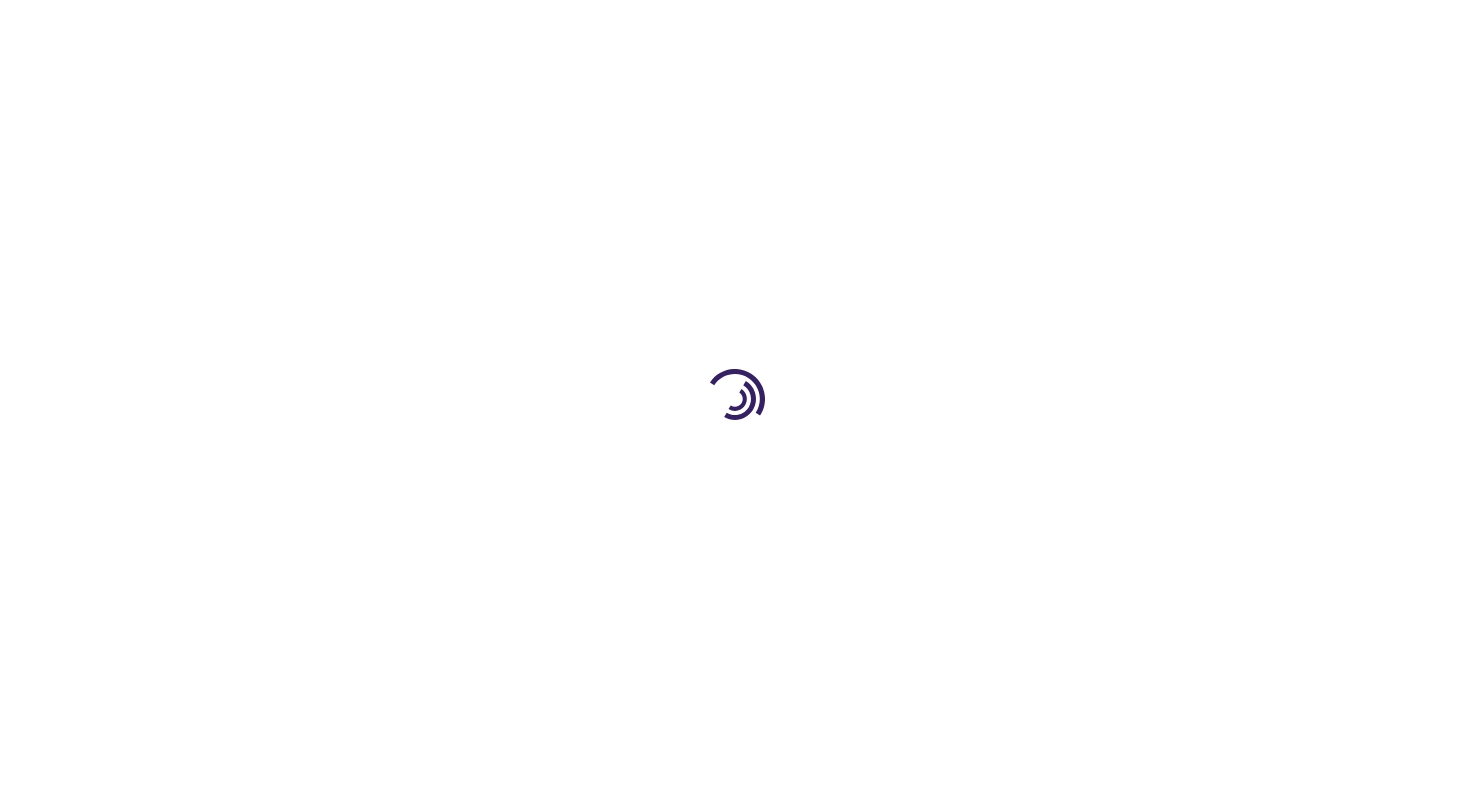 scroll, scrollTop: 0, scrollLeft: 0, axis: both 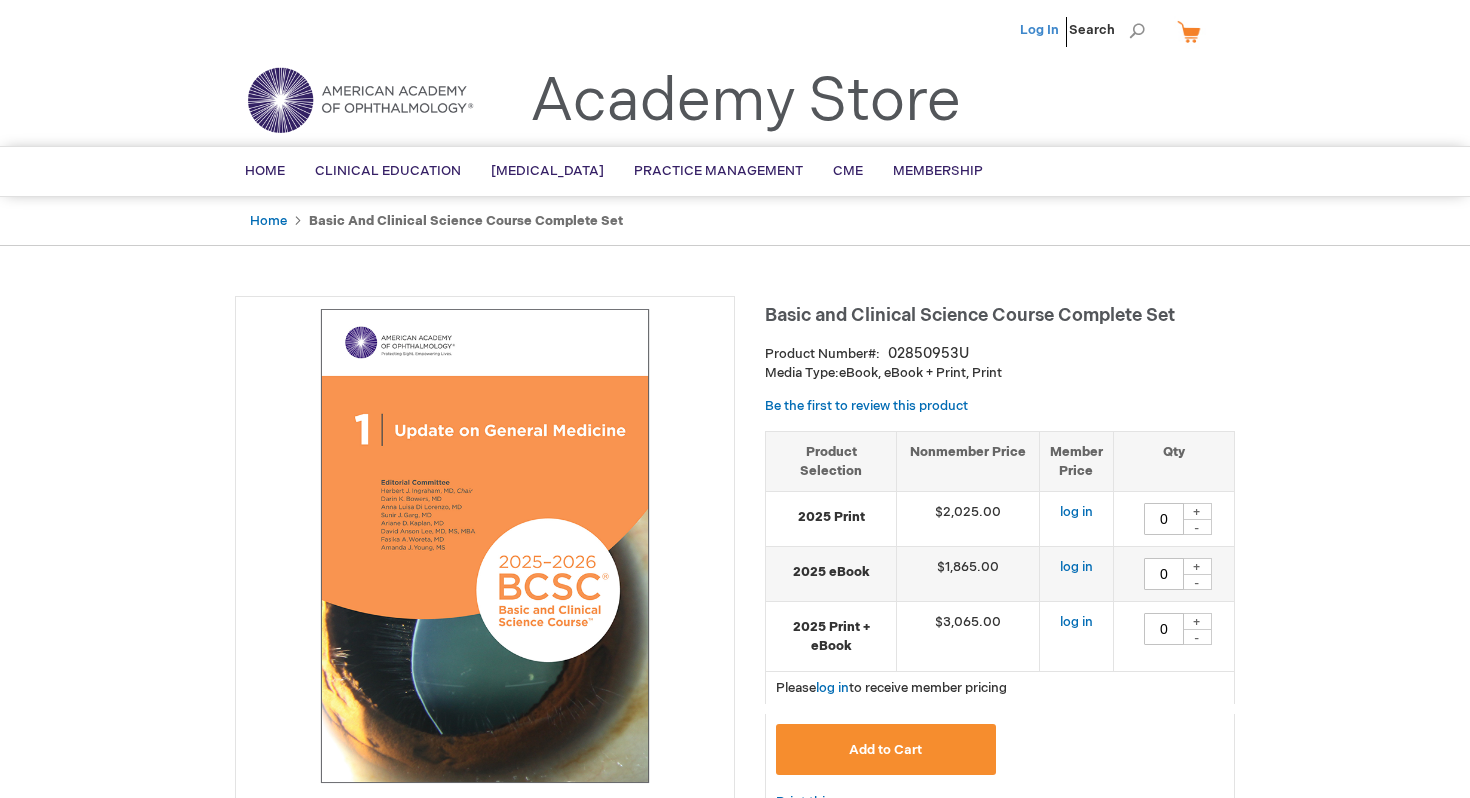 click on "Log In" at bounding box center [1039, 30] 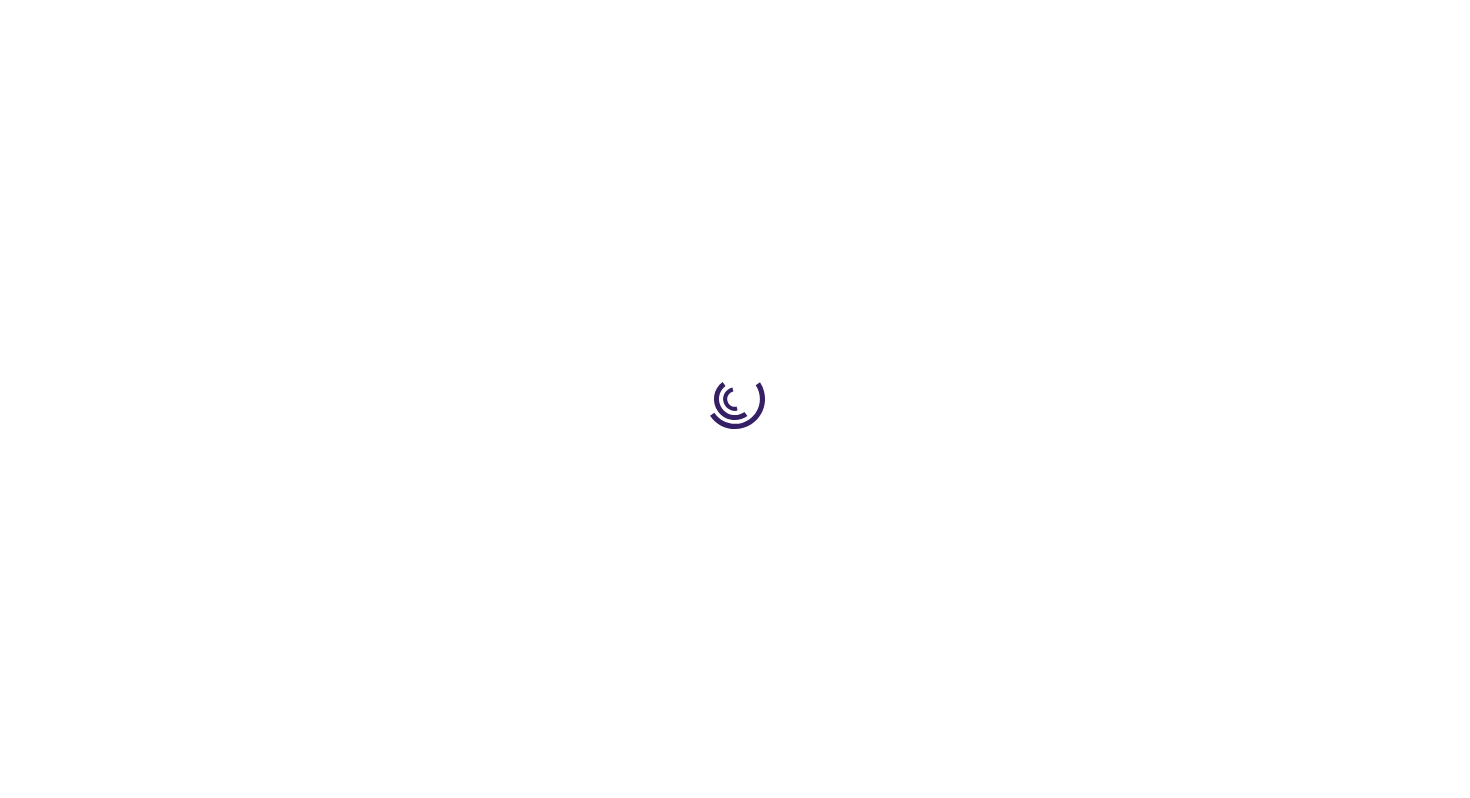 scroll, scrollTop: 0, scrollLeft: 0, axis: both 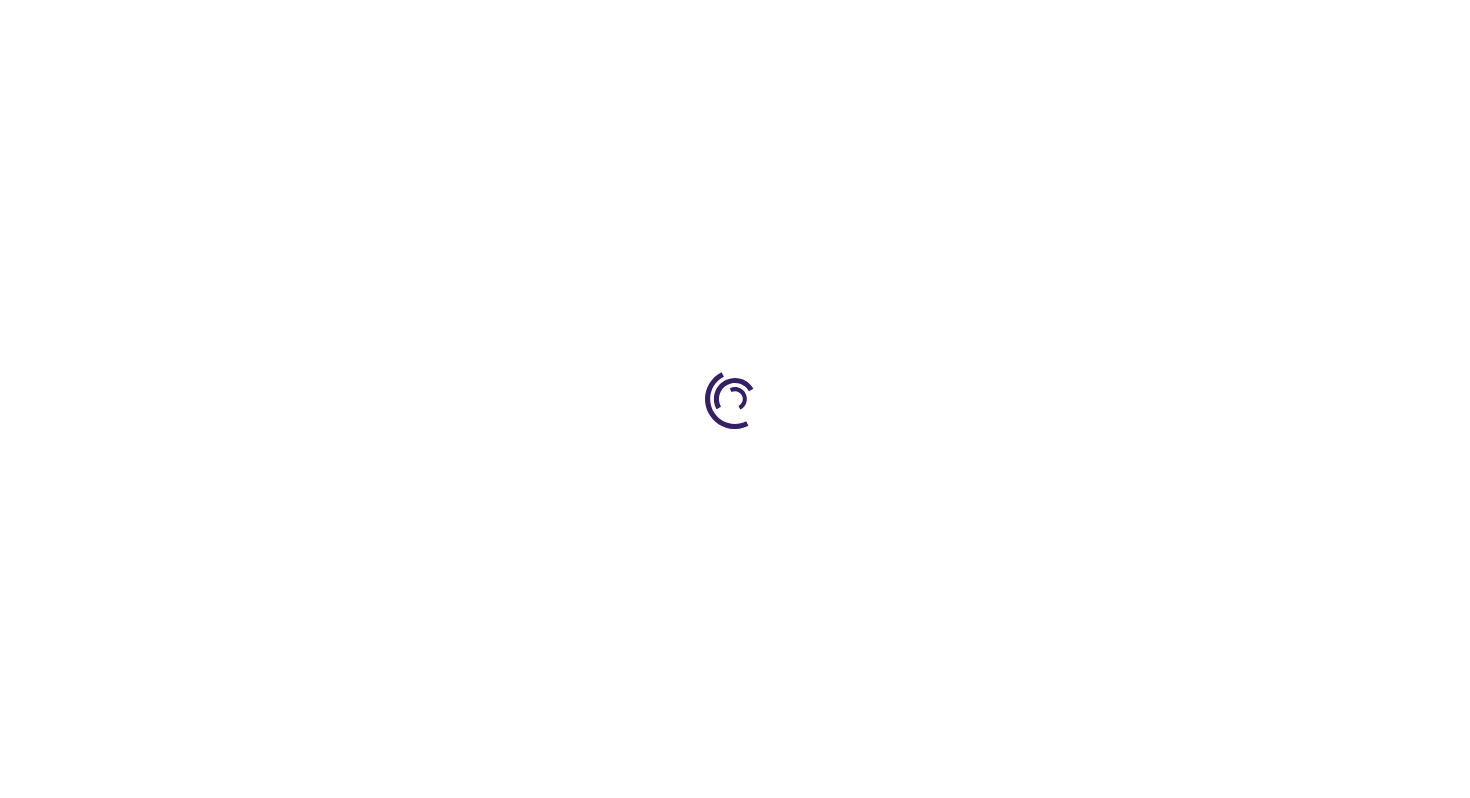 type on "0" 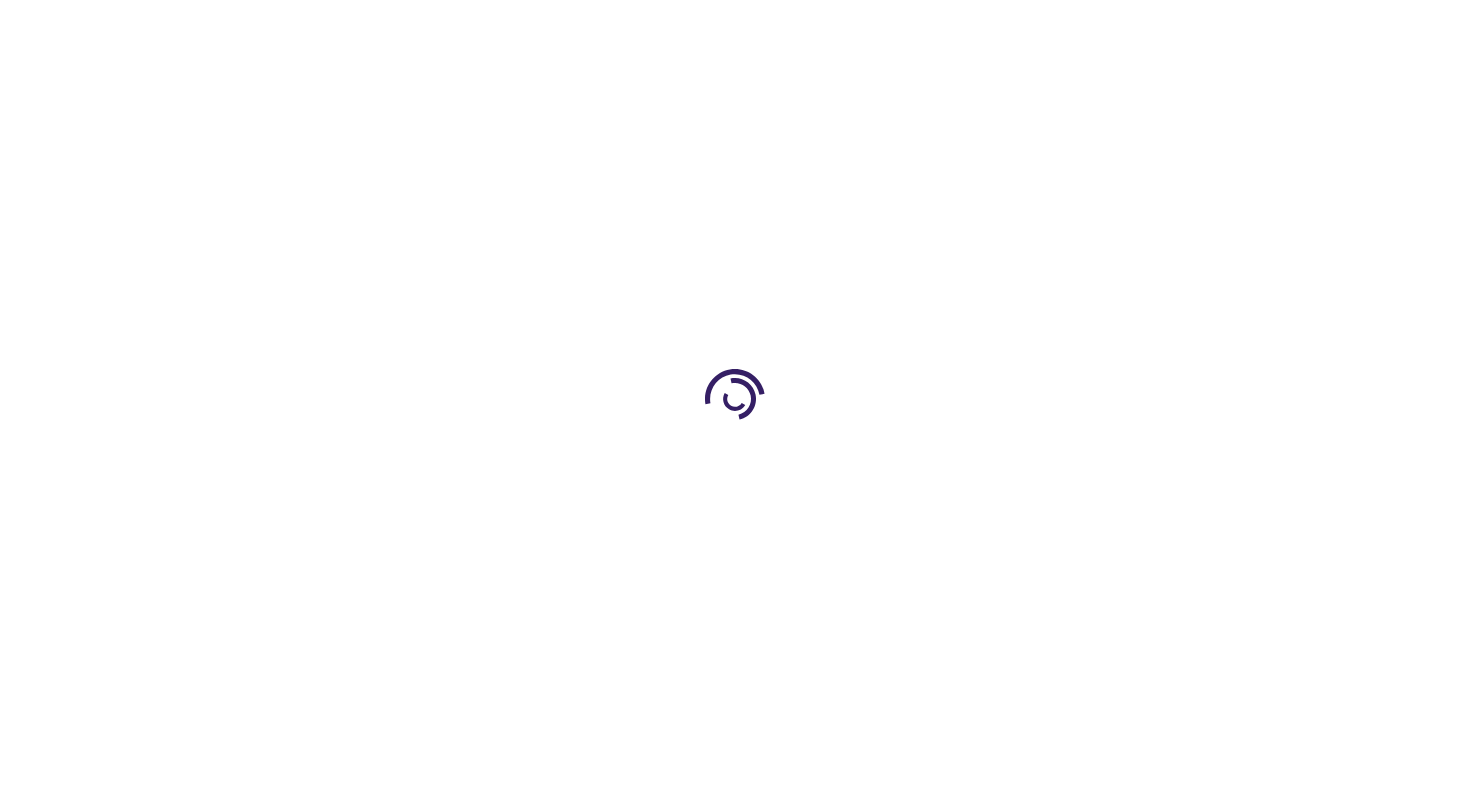 type on "0" 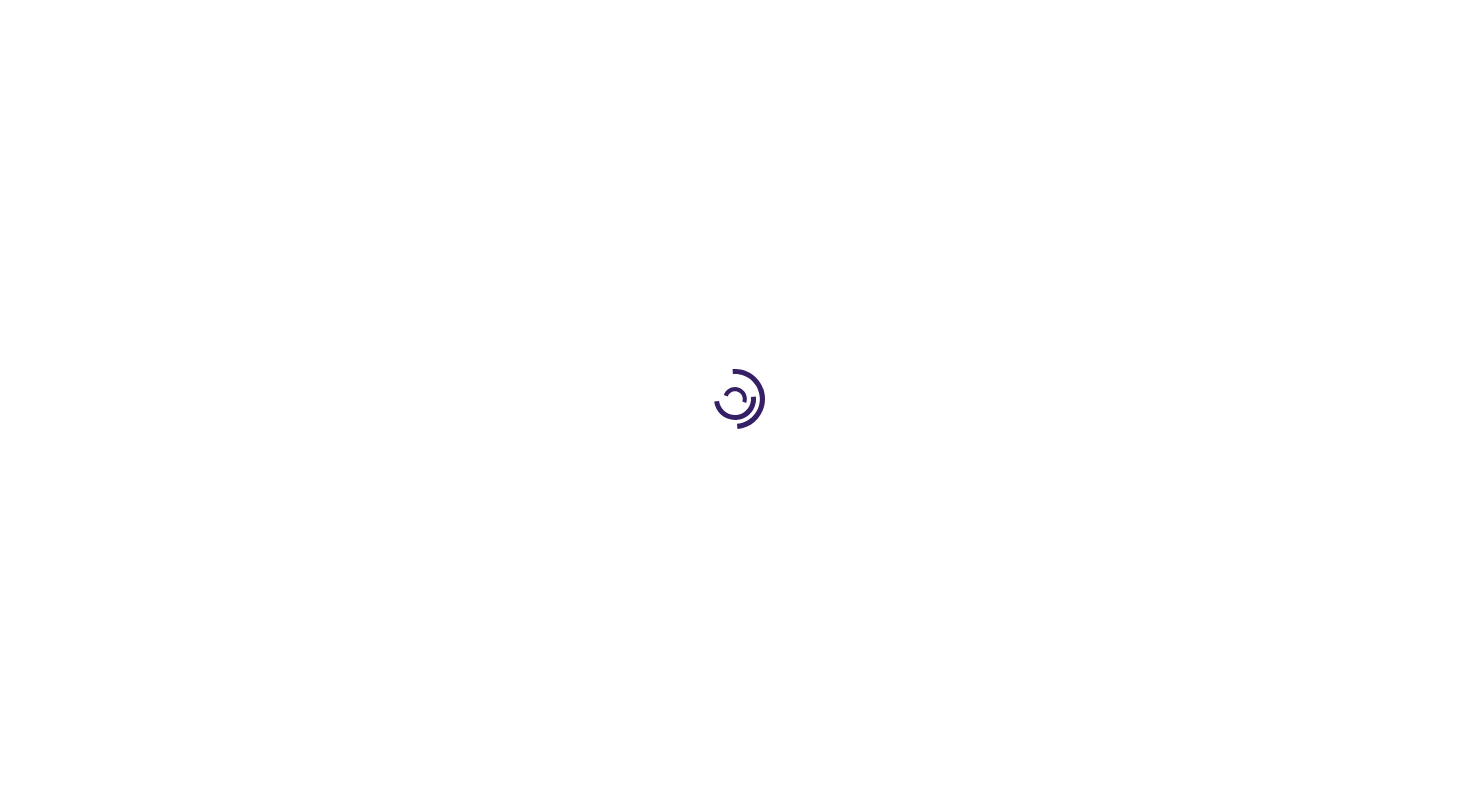 type on "0" 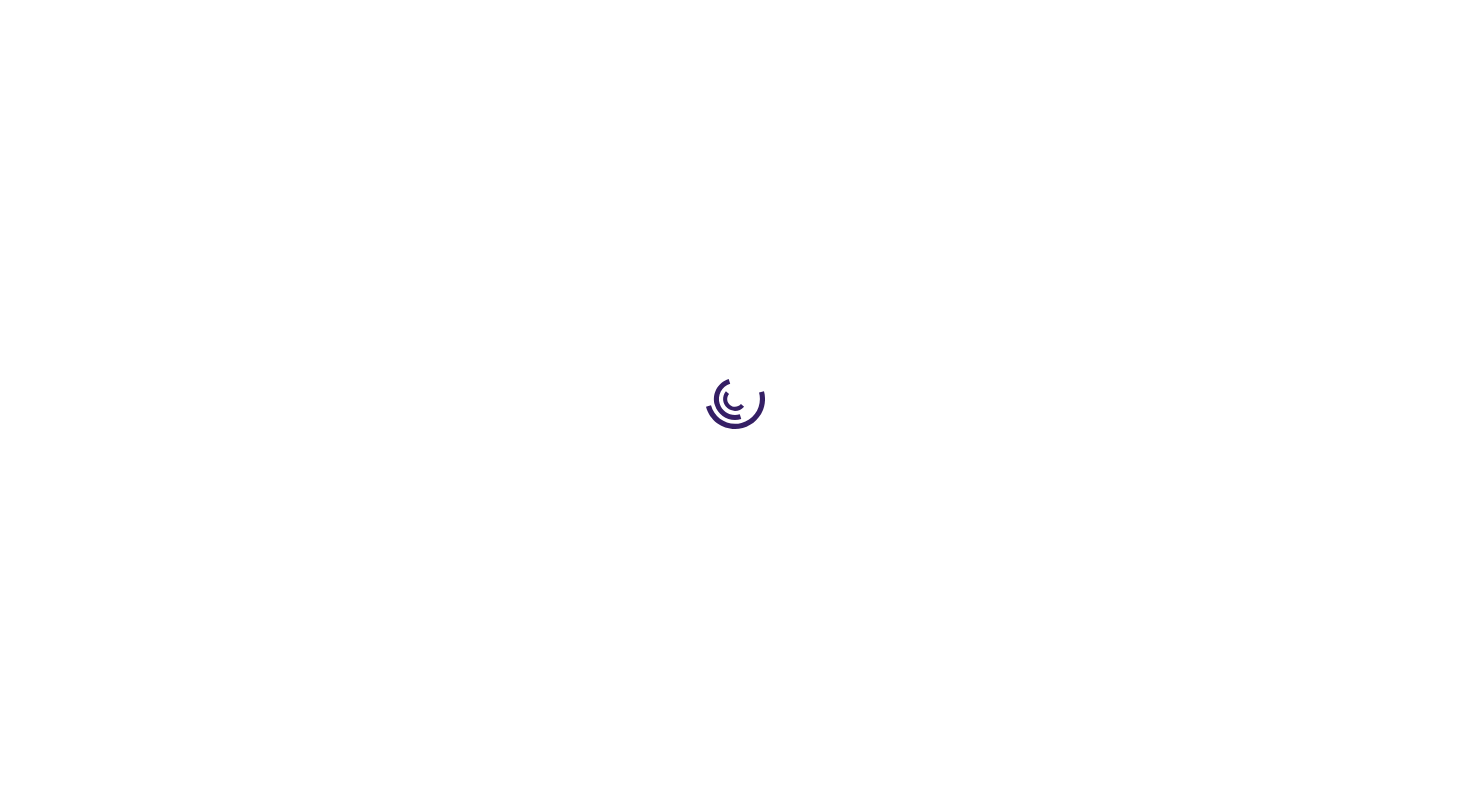 scroll, scrollTop: 0, scrollLeft: 0, axis: both 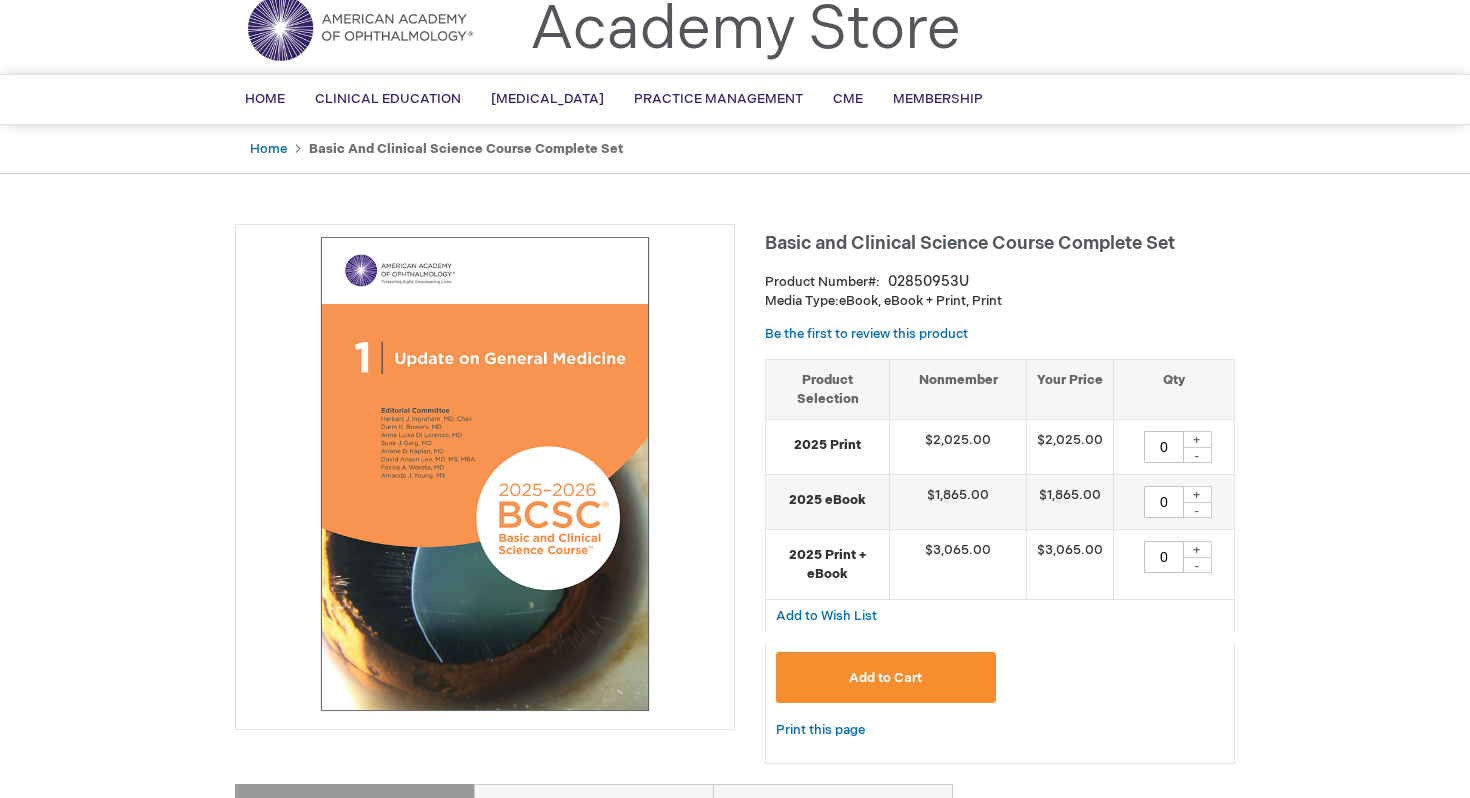 click on "+" at bounding box center [1197, 494] 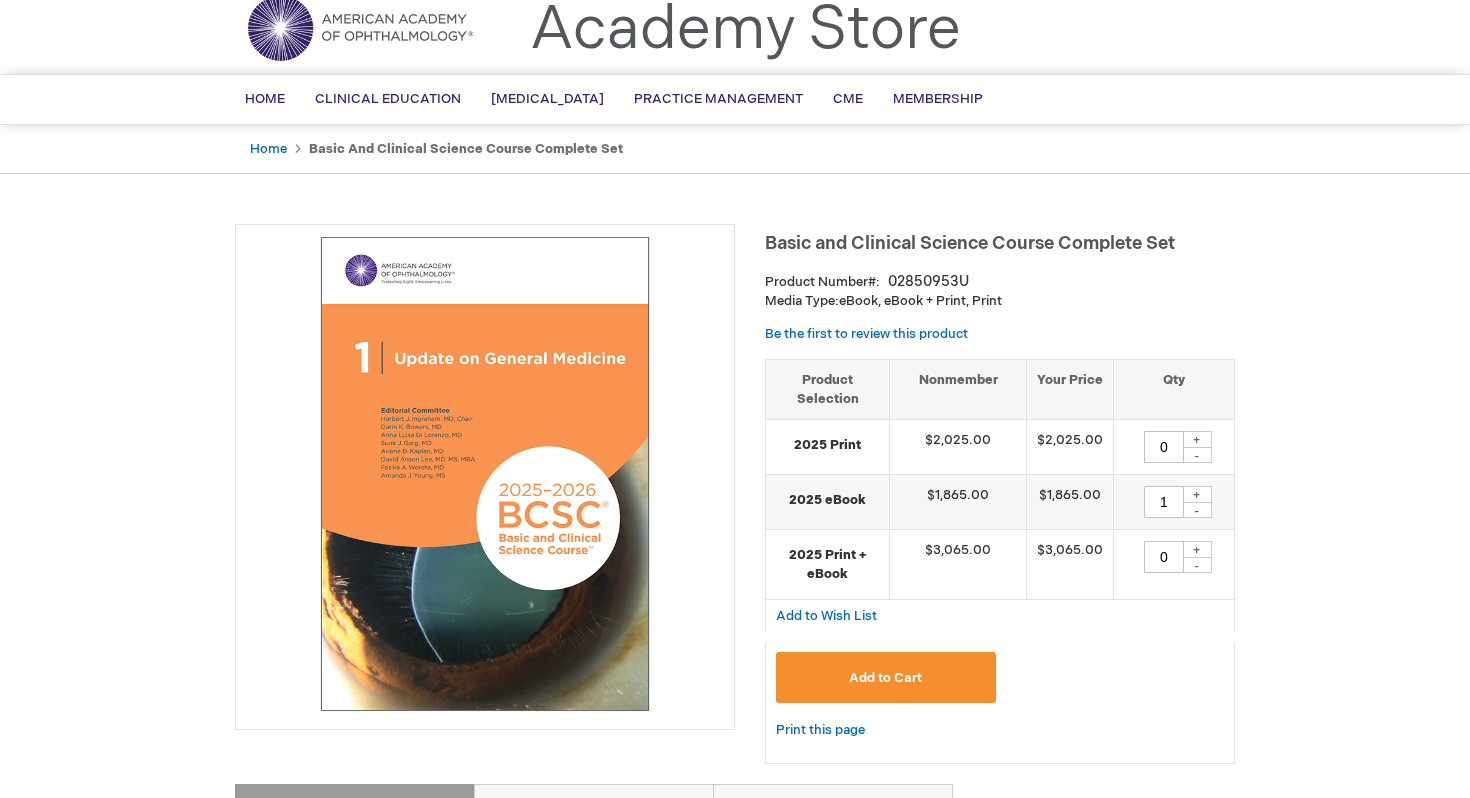 click on "Add to Cart" at bounding box center (886, 677) 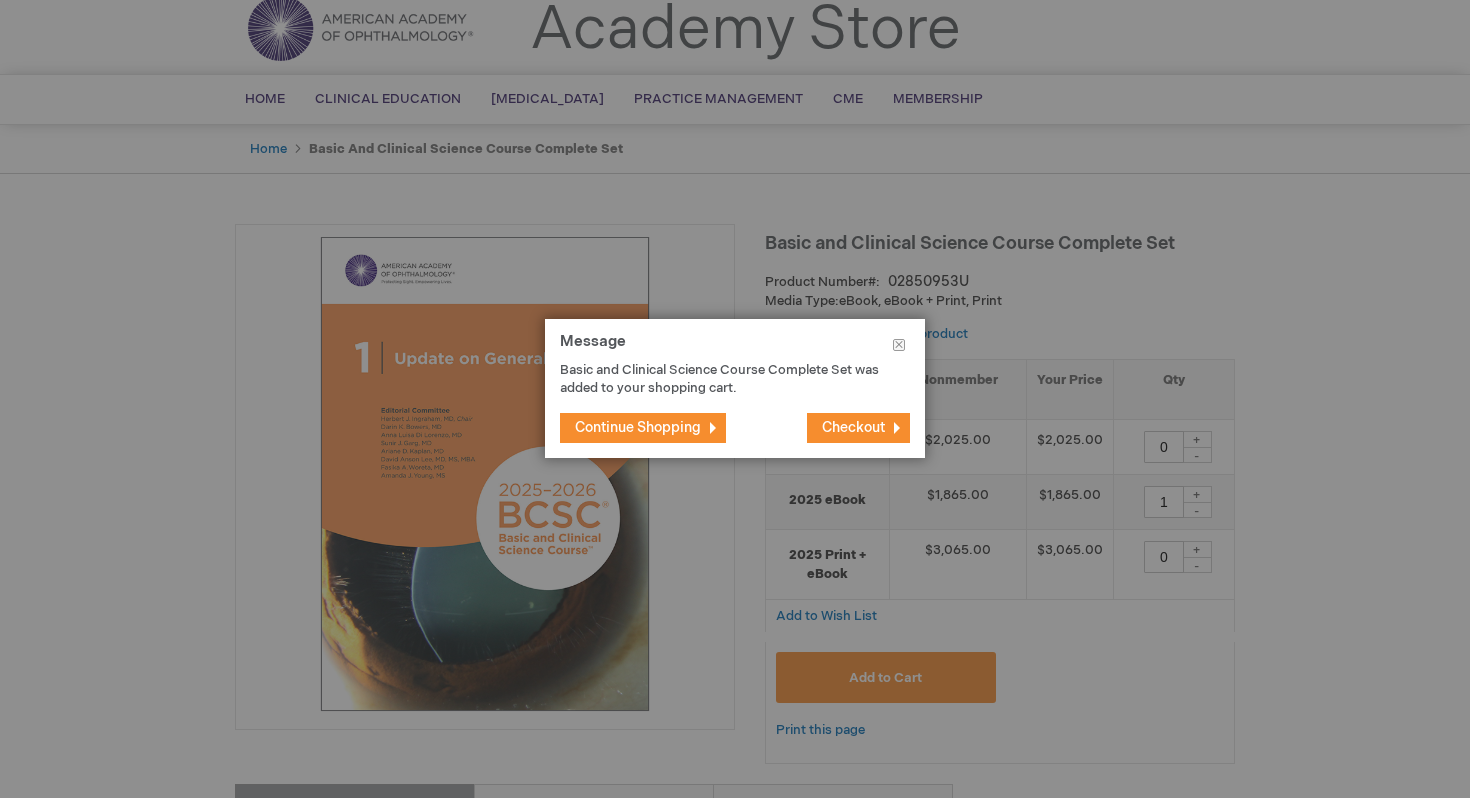 click on "Checkout" at bounding box center (853, 427) 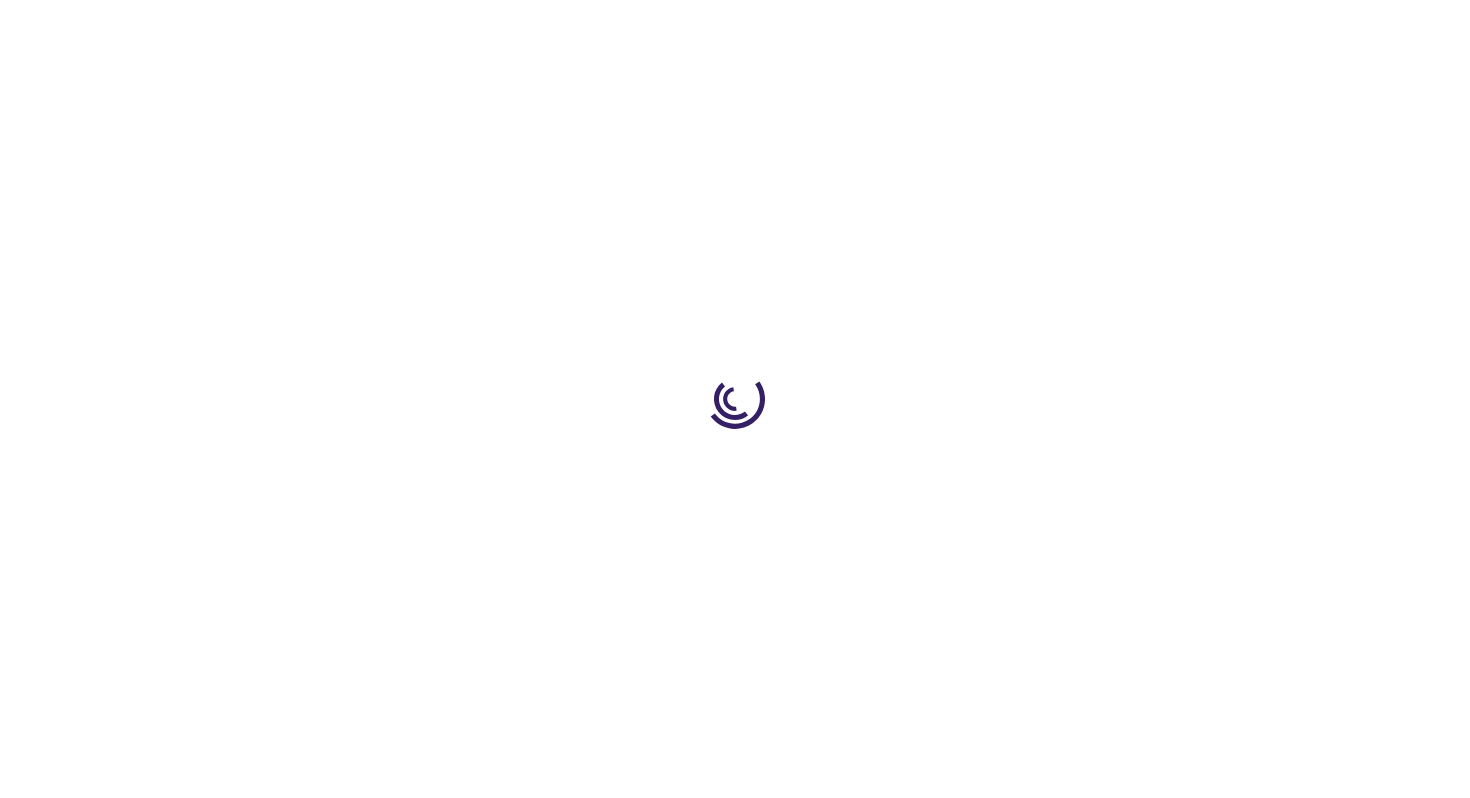 scroll, scrollTop: 0, scrollLeft: 0, axis: both 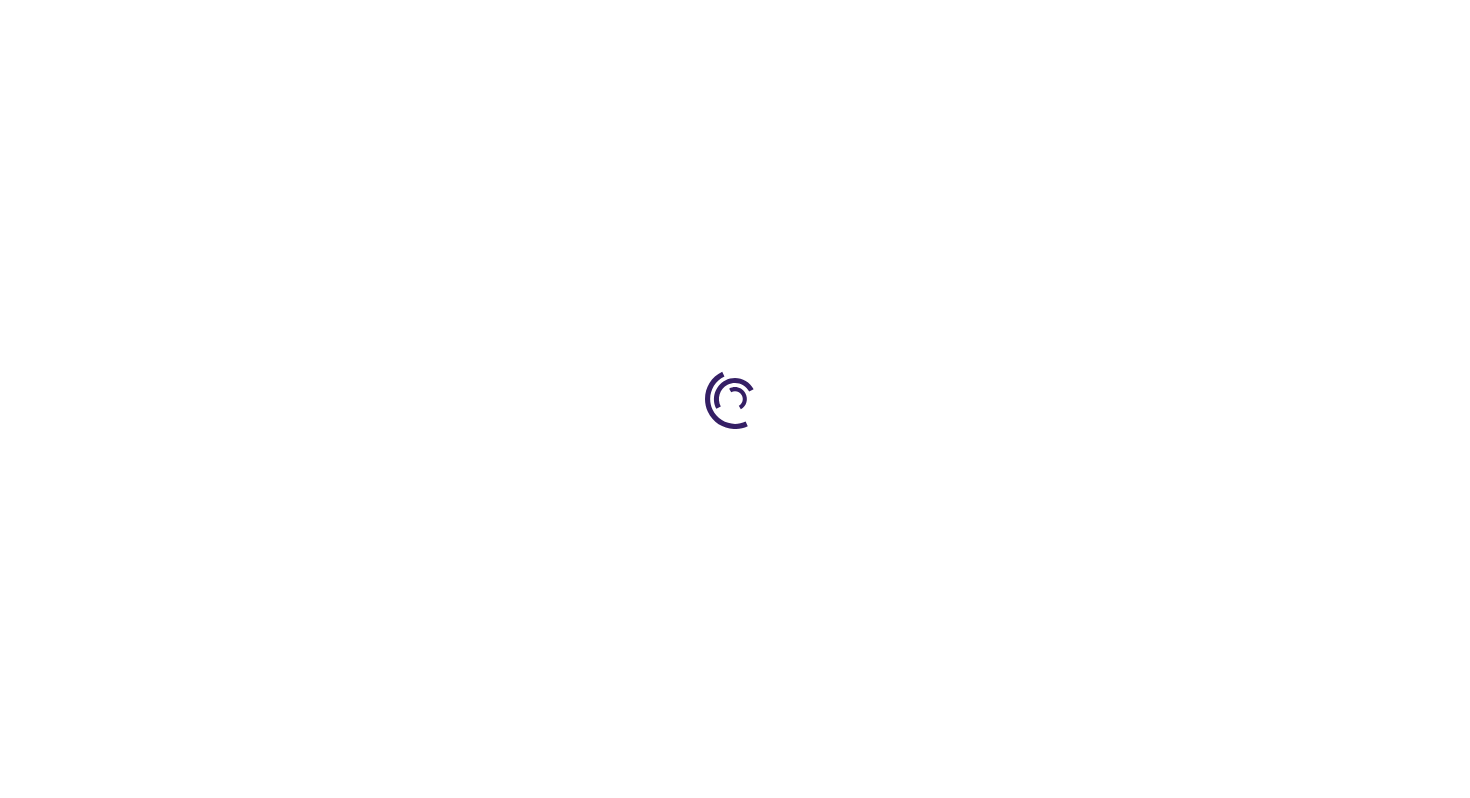 select on "CA" 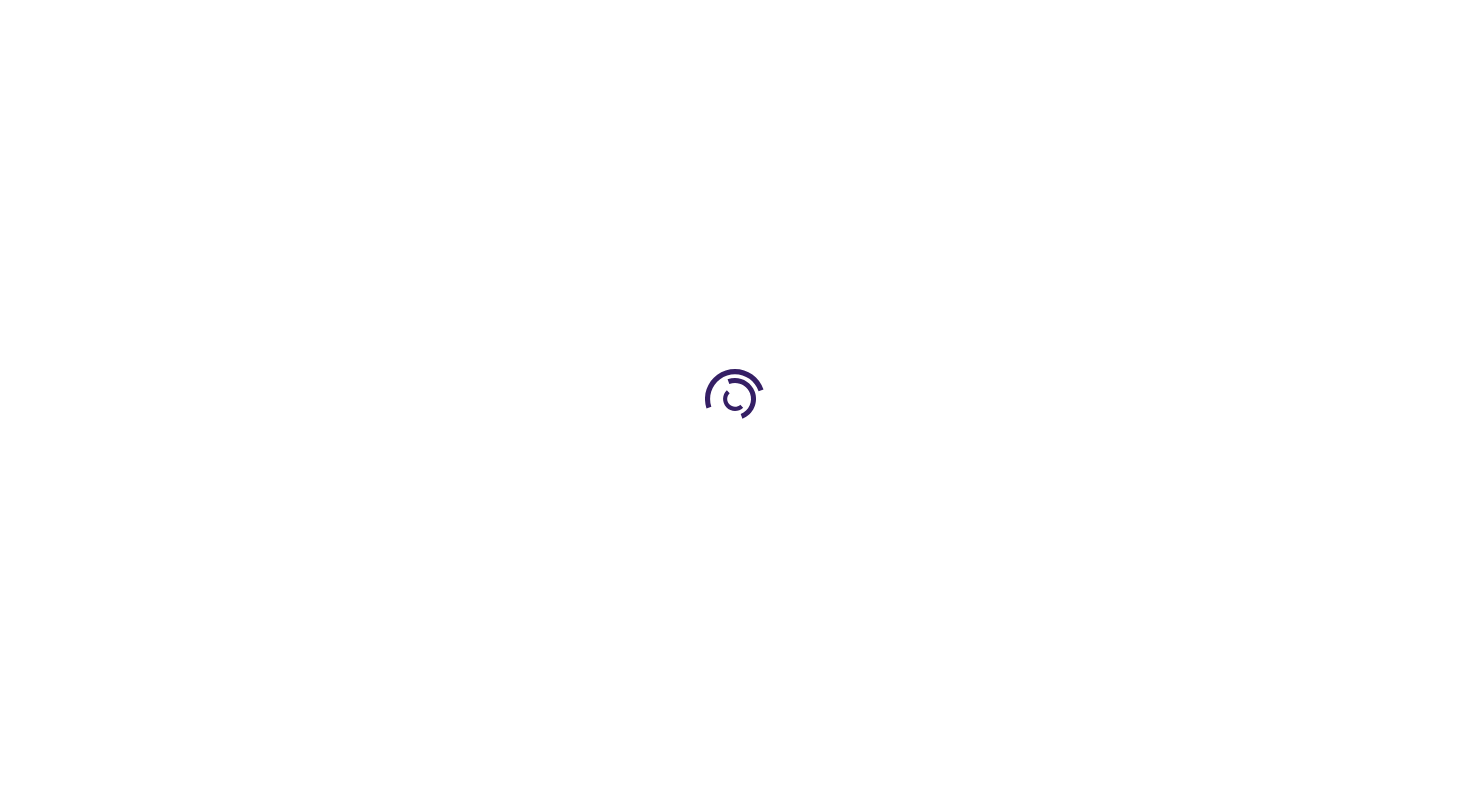 select on "74" 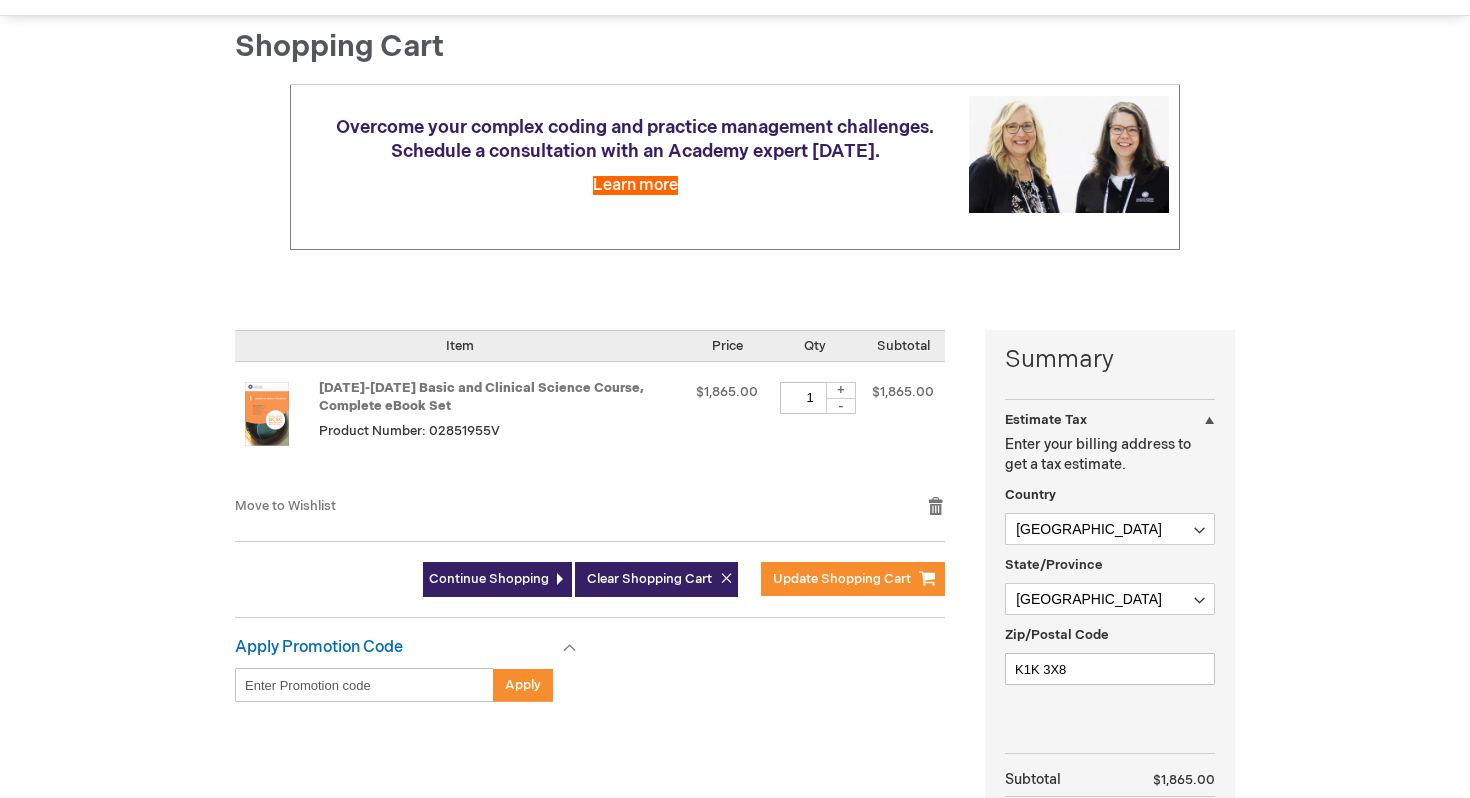 scroll, scrollTop: 189, scrollLeft: 0, axis: vertical 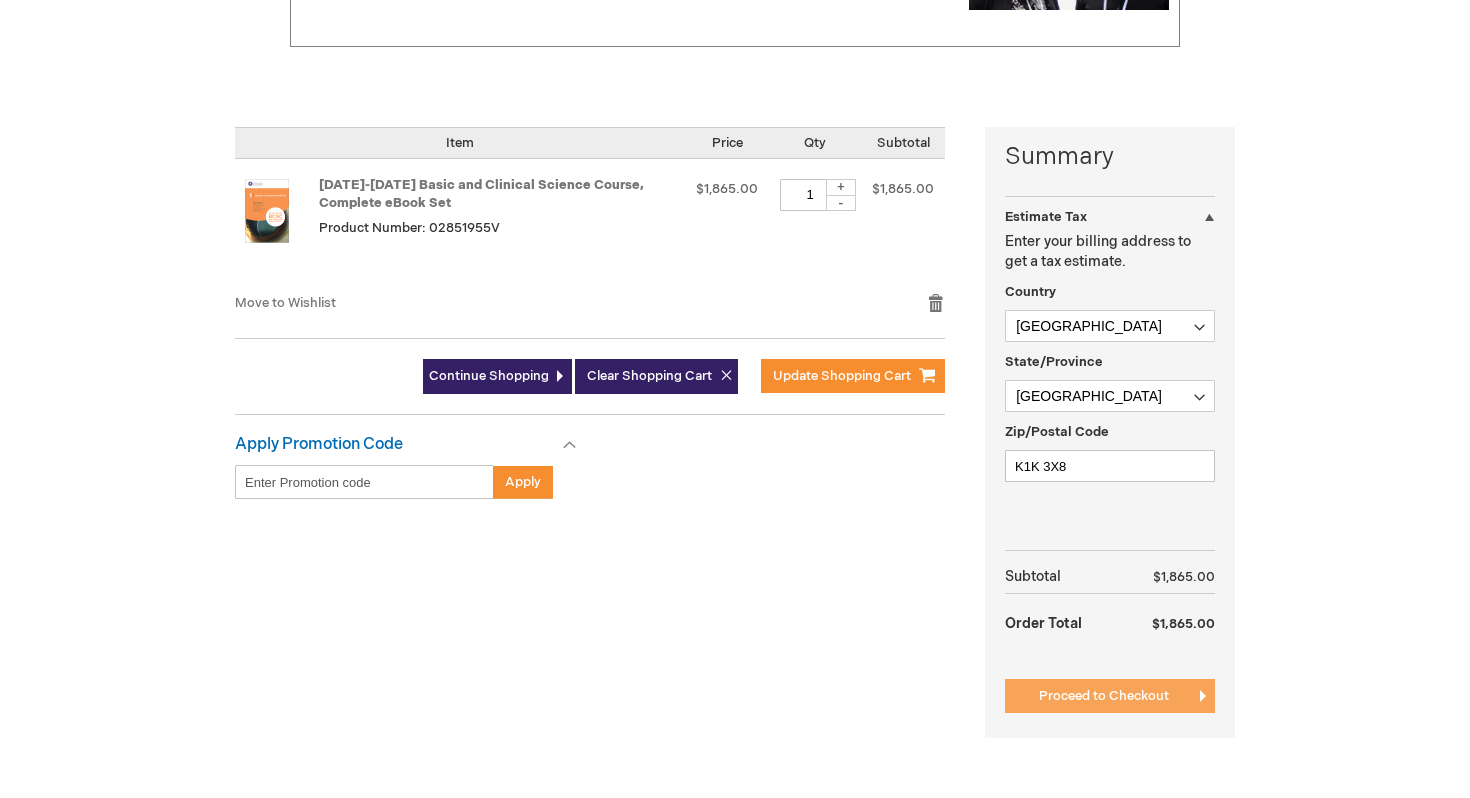 click on "Proceed to Checkout" at bounding box center (1104, 696) 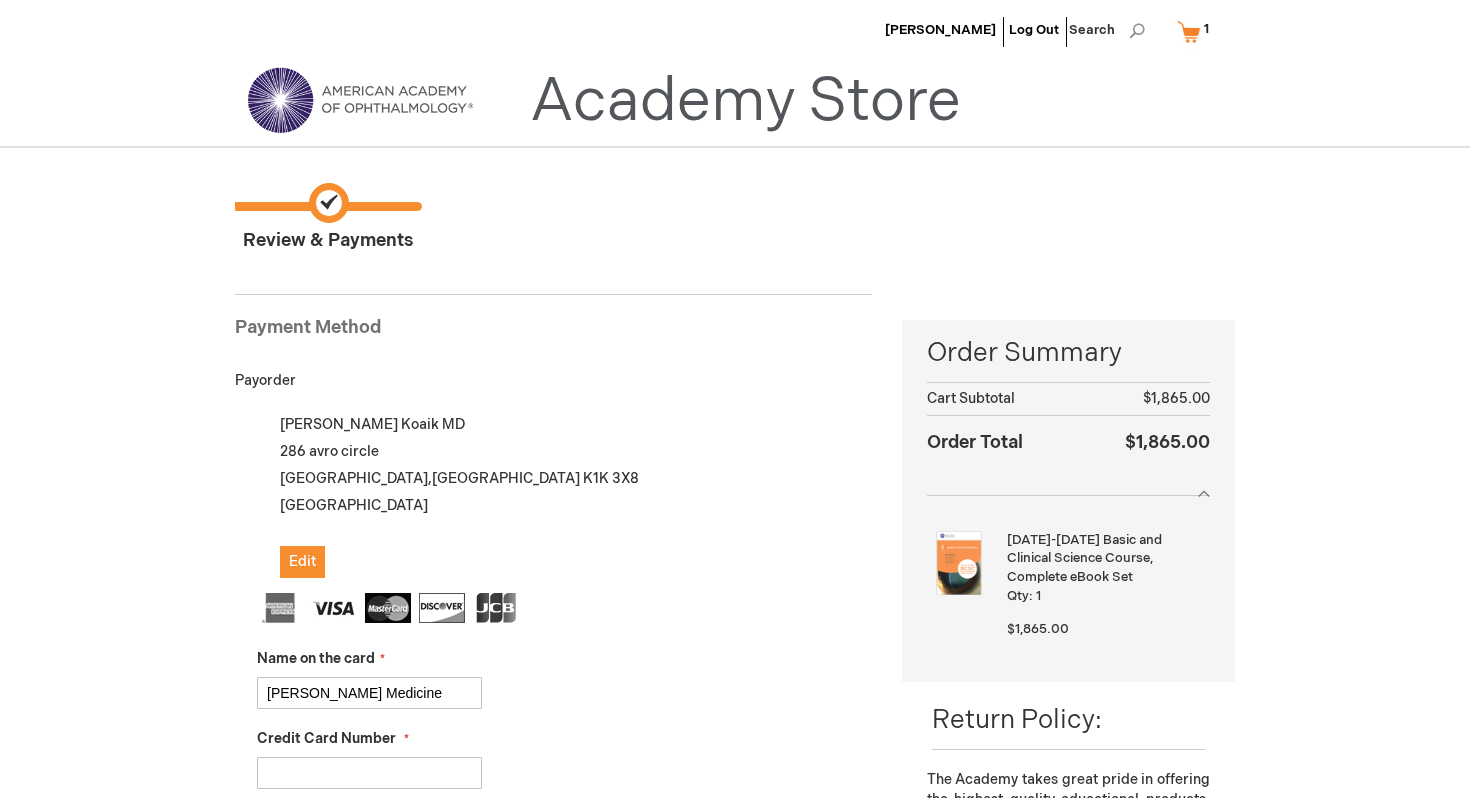 scroll, scrollTop: 274, scrollLeft: 0, axis: vertical 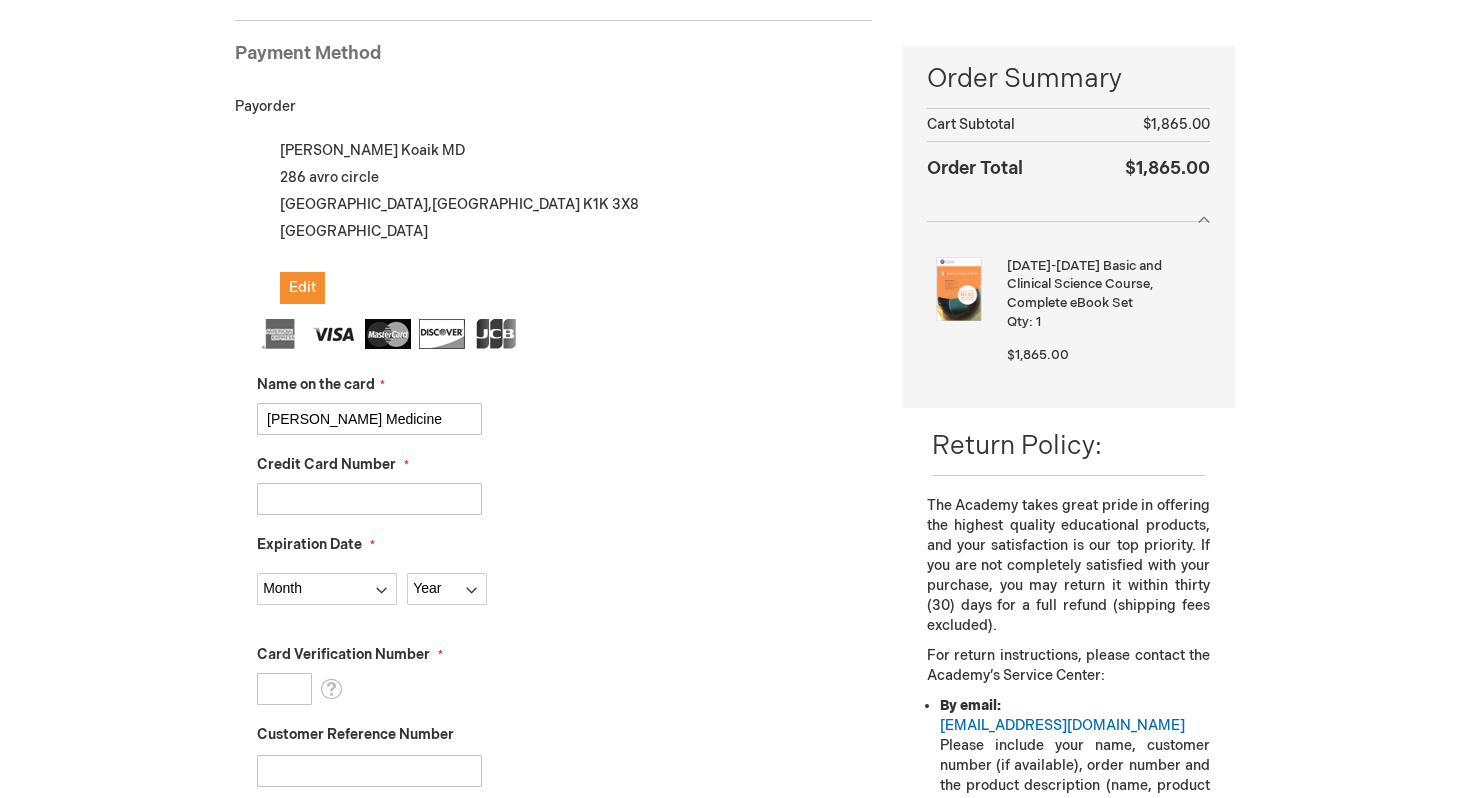 type on "[PERSON_NAME] Medicine" 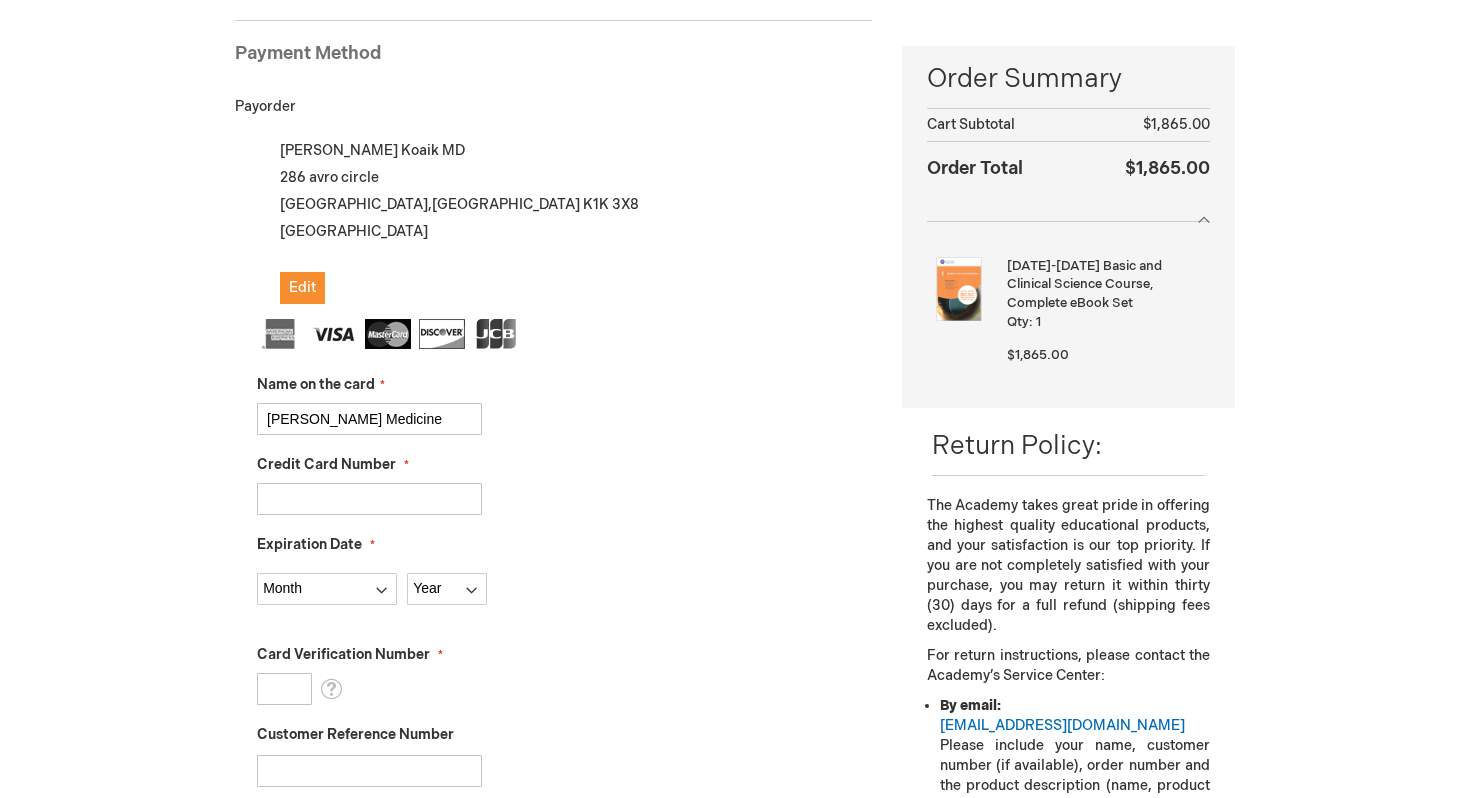 click on "Credit Card Number" at bounding box center [369, 499] 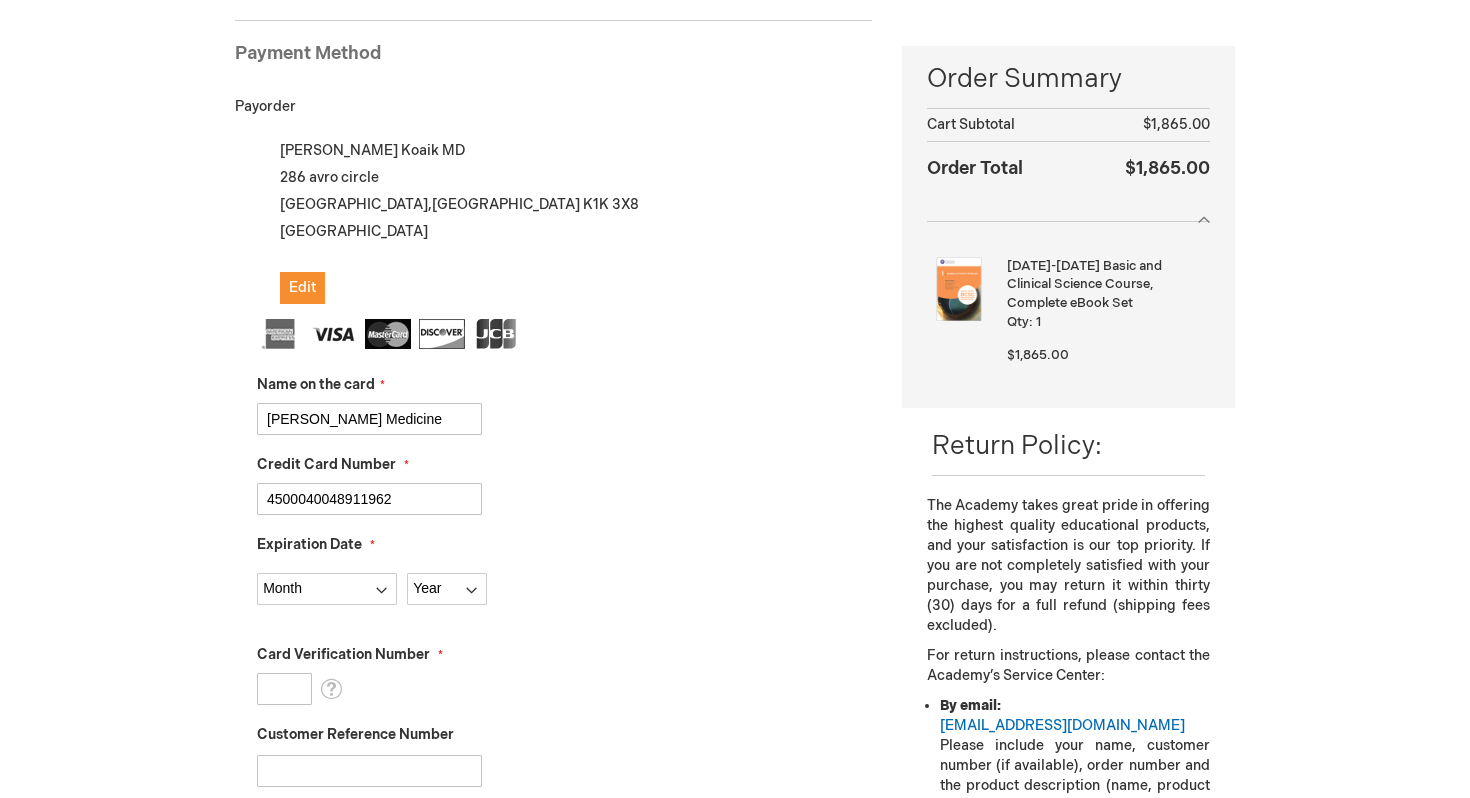 type on "4500040048911962" 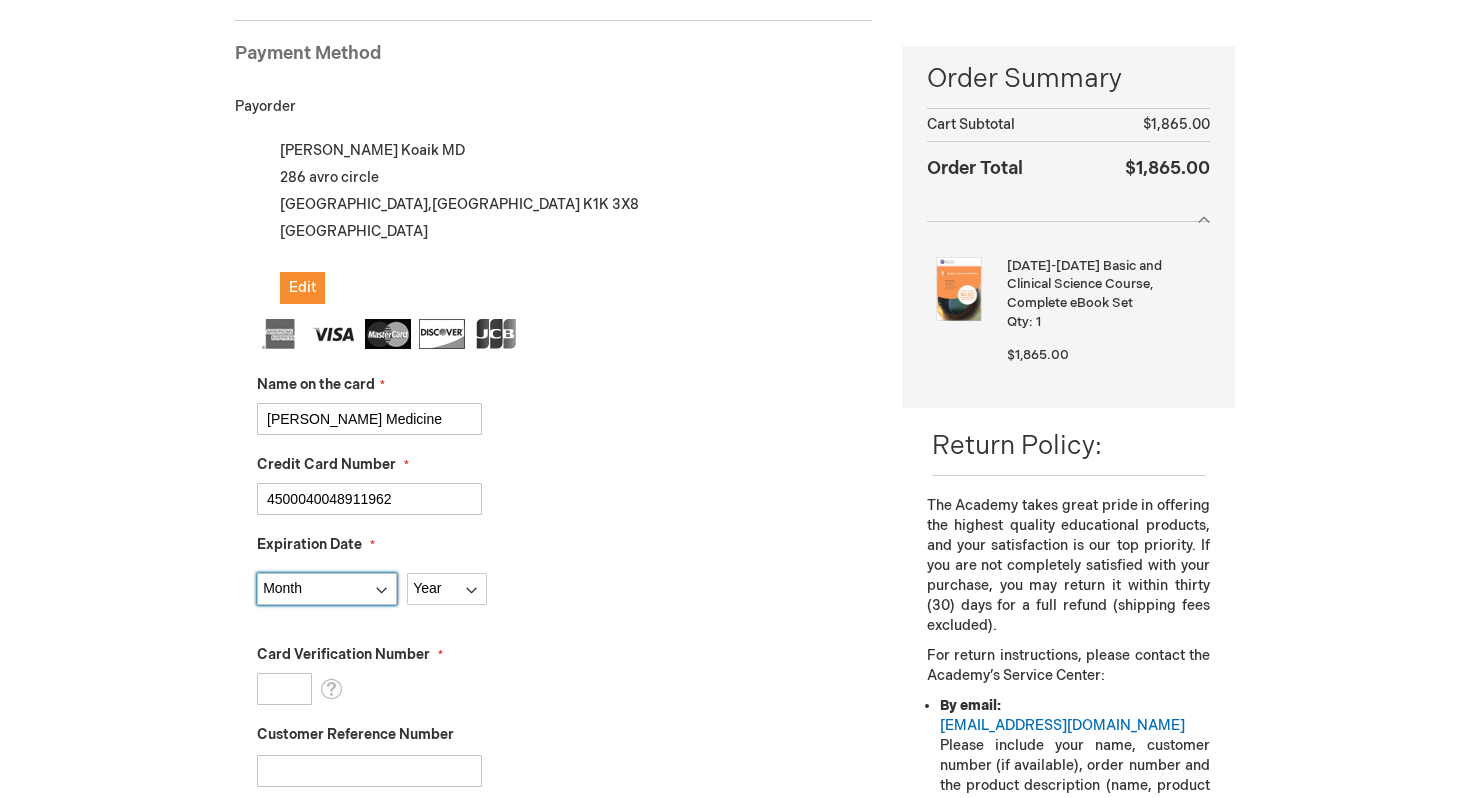 click on "Month [DATE] - [DATE] - [DATE] - [DATE] - [DATE] - [DATE] - [DATE] - [DATE] - [DATE] - [DATE] - [DATE] - December" at bounding box center [327, 589] 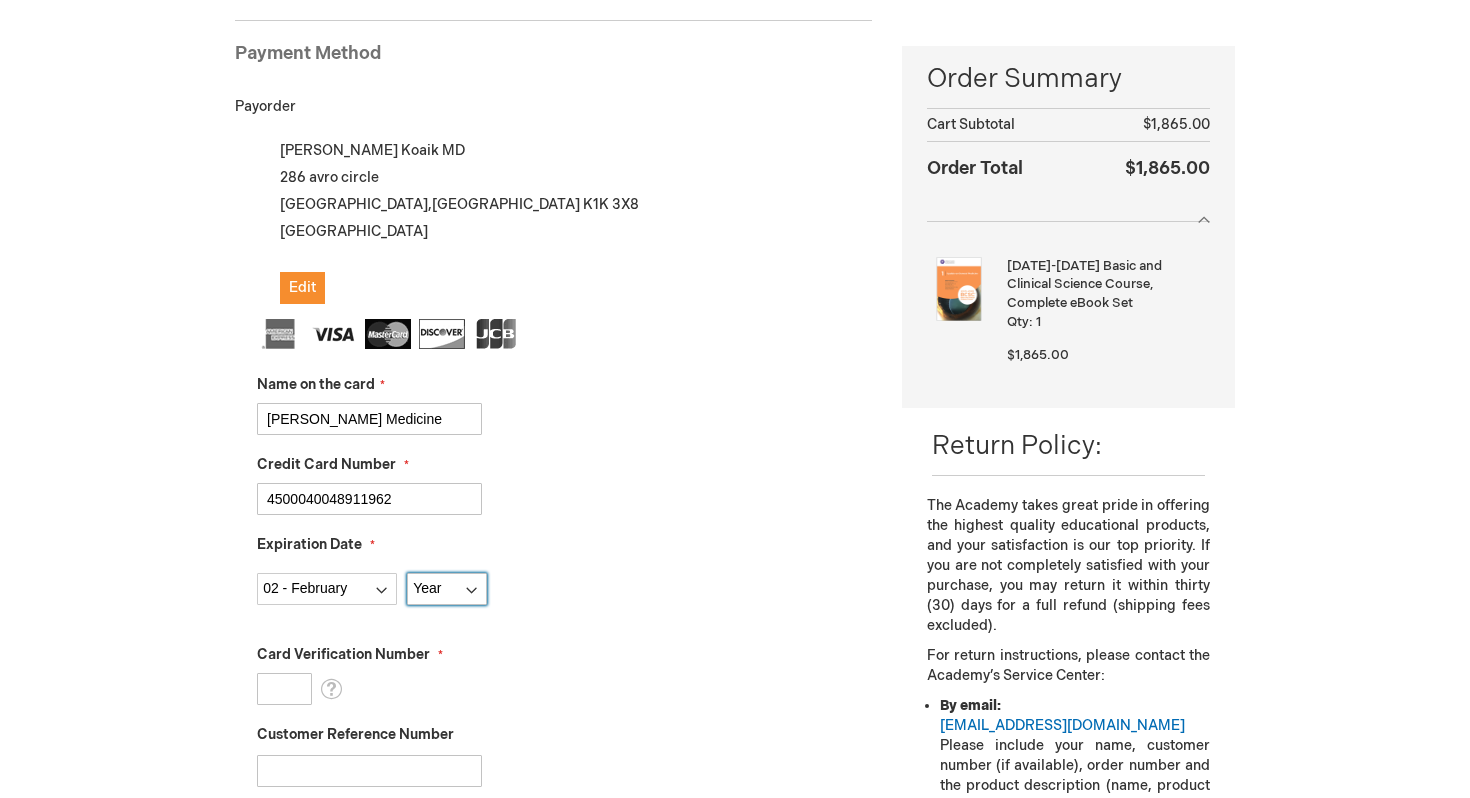 click on "Year [DATE] 2026 2027 2028 2029 2030 2031 2032 2033 2034 2035" at bounding box center (447, 589) 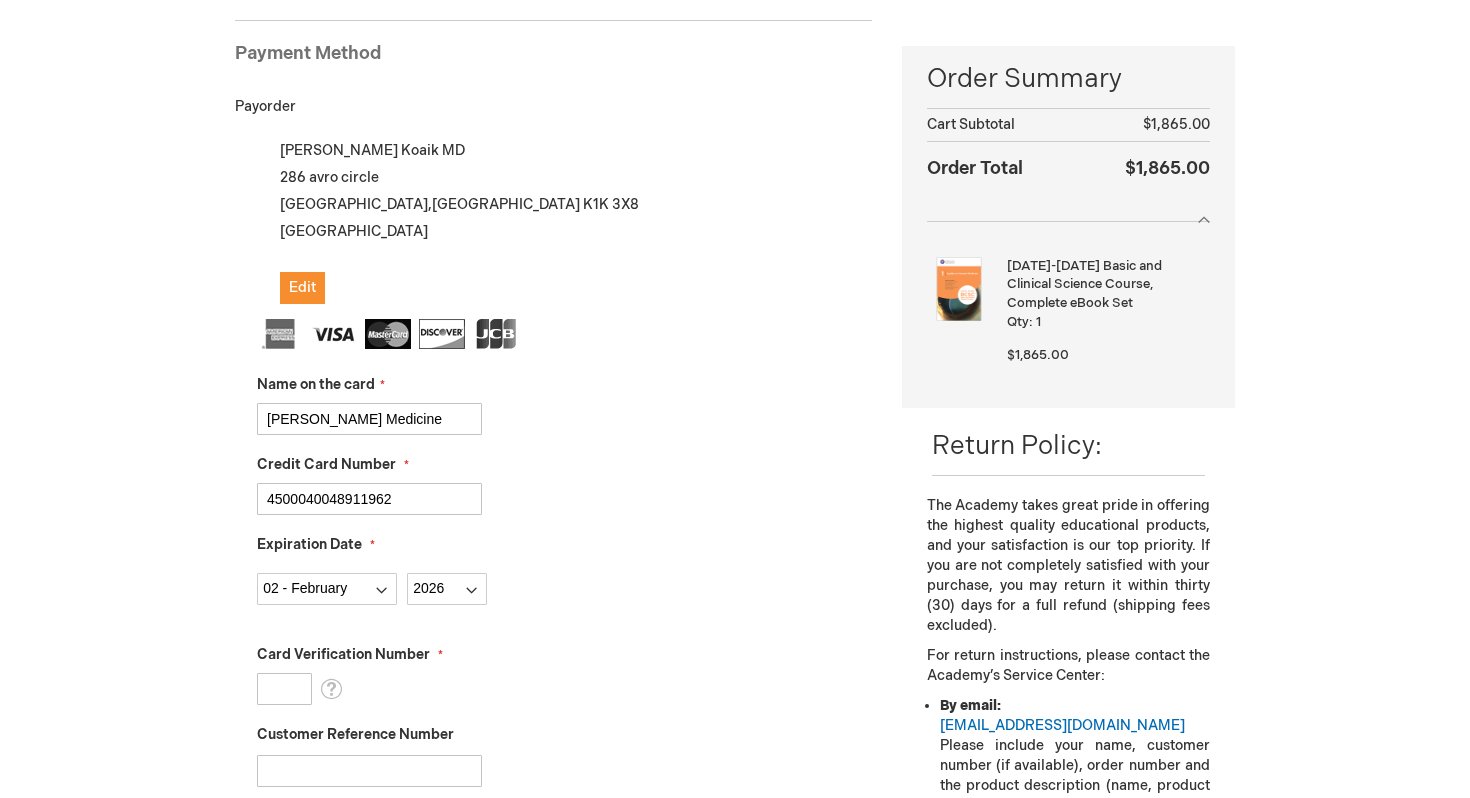 click on "Card Verification Number" at bounding box center (284, 689) 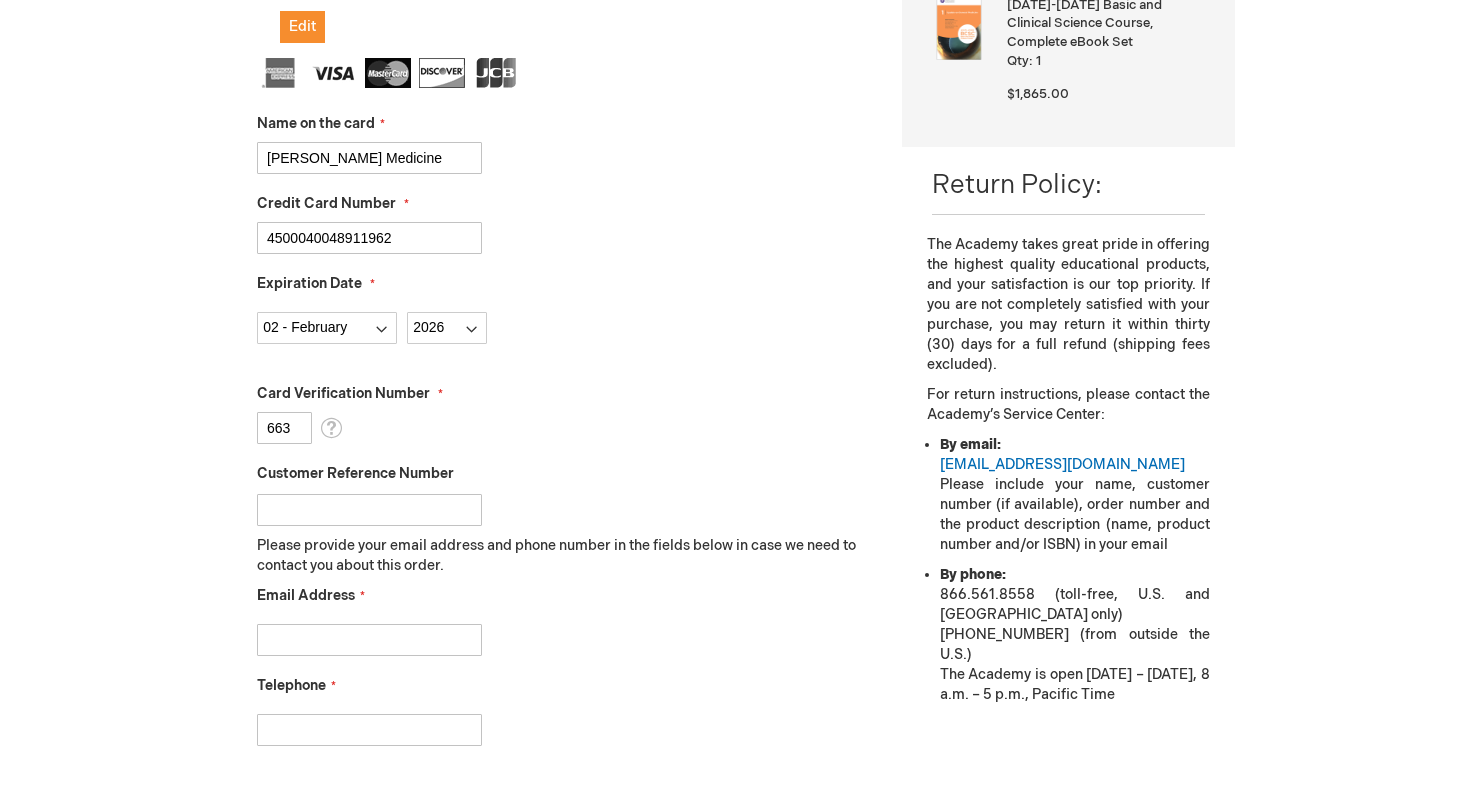 scroll, scrollTop: 610, scrollLeft: 0, axis: vertical 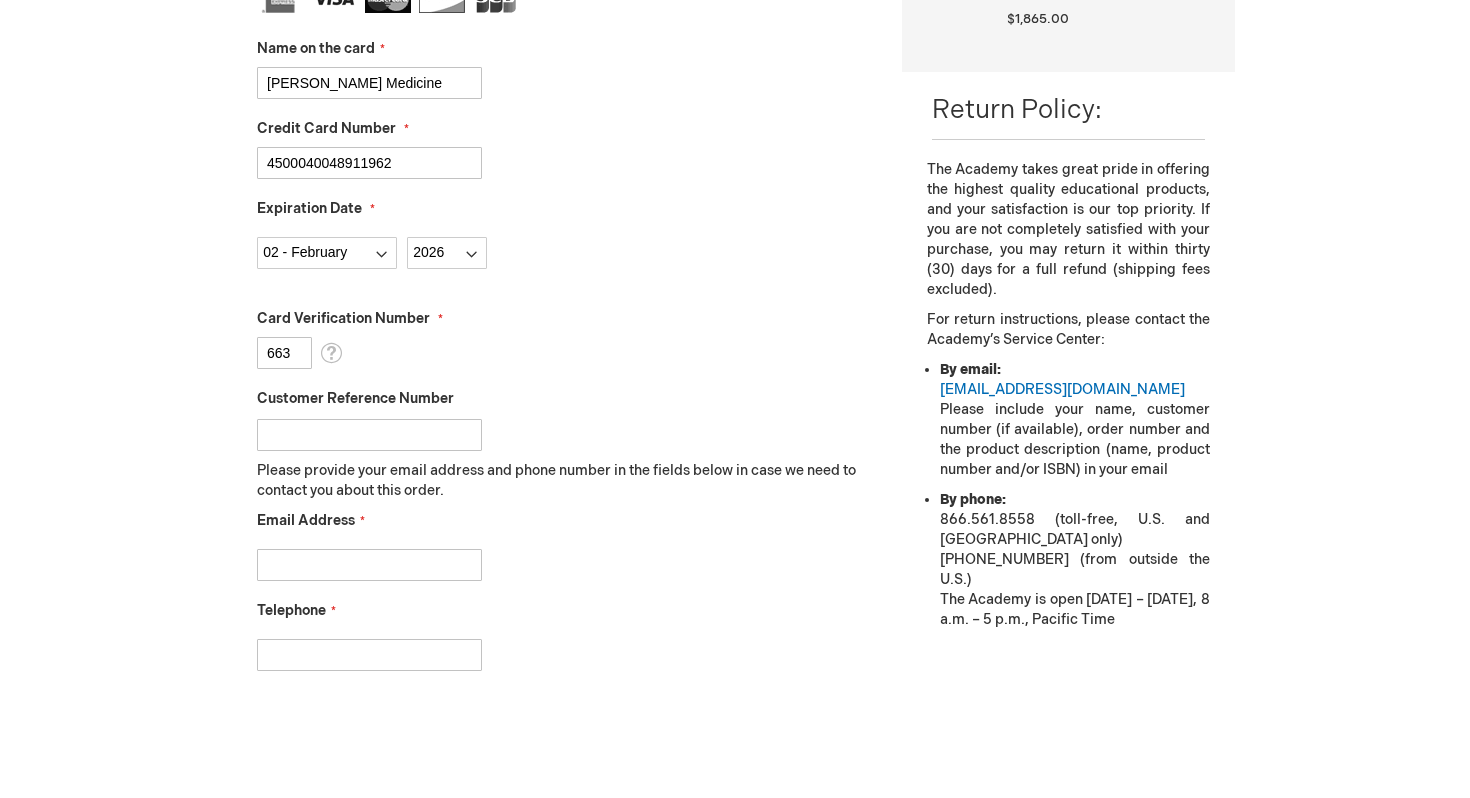 type on "663" 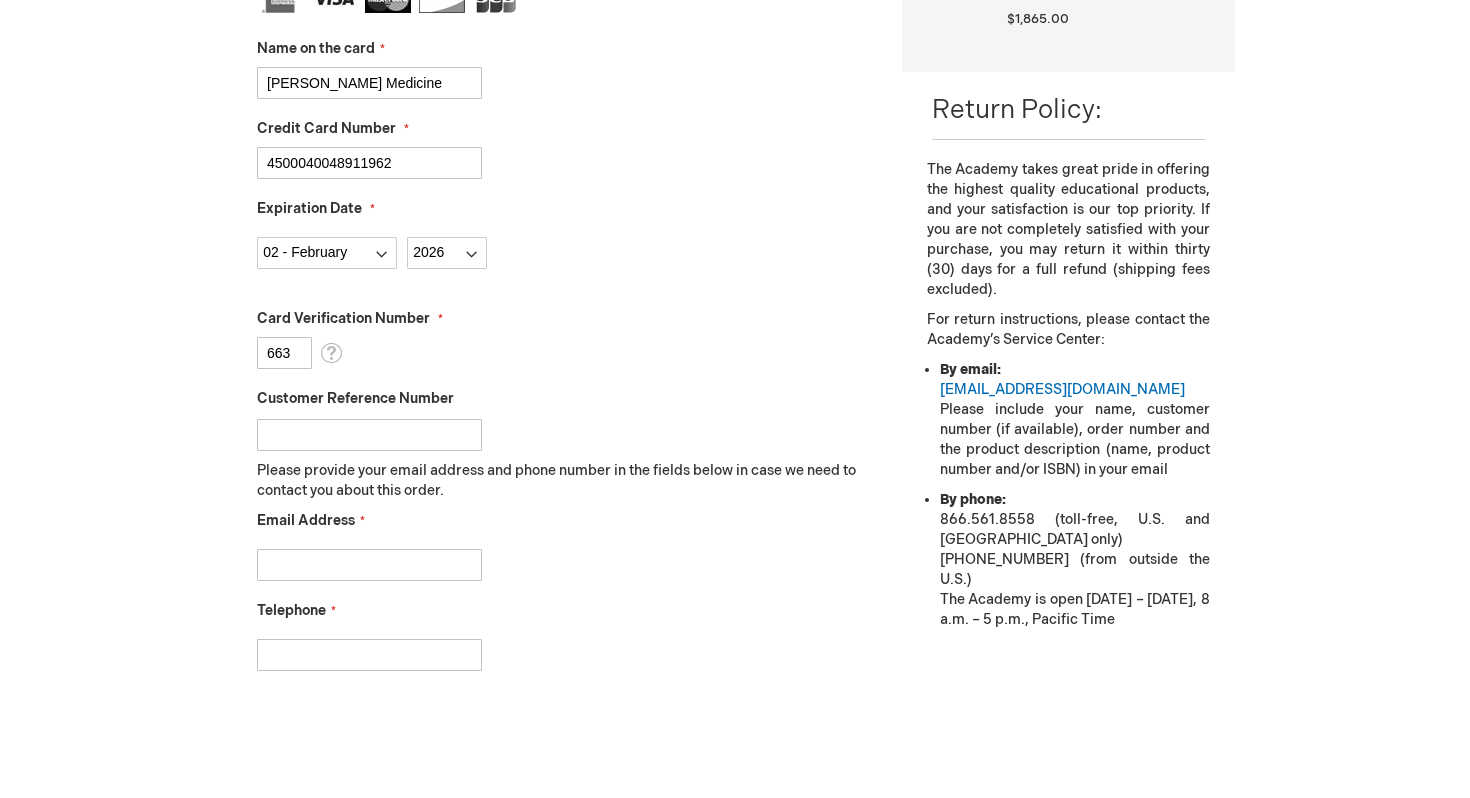 click on "Email Address" at bounding box center (369, 565) 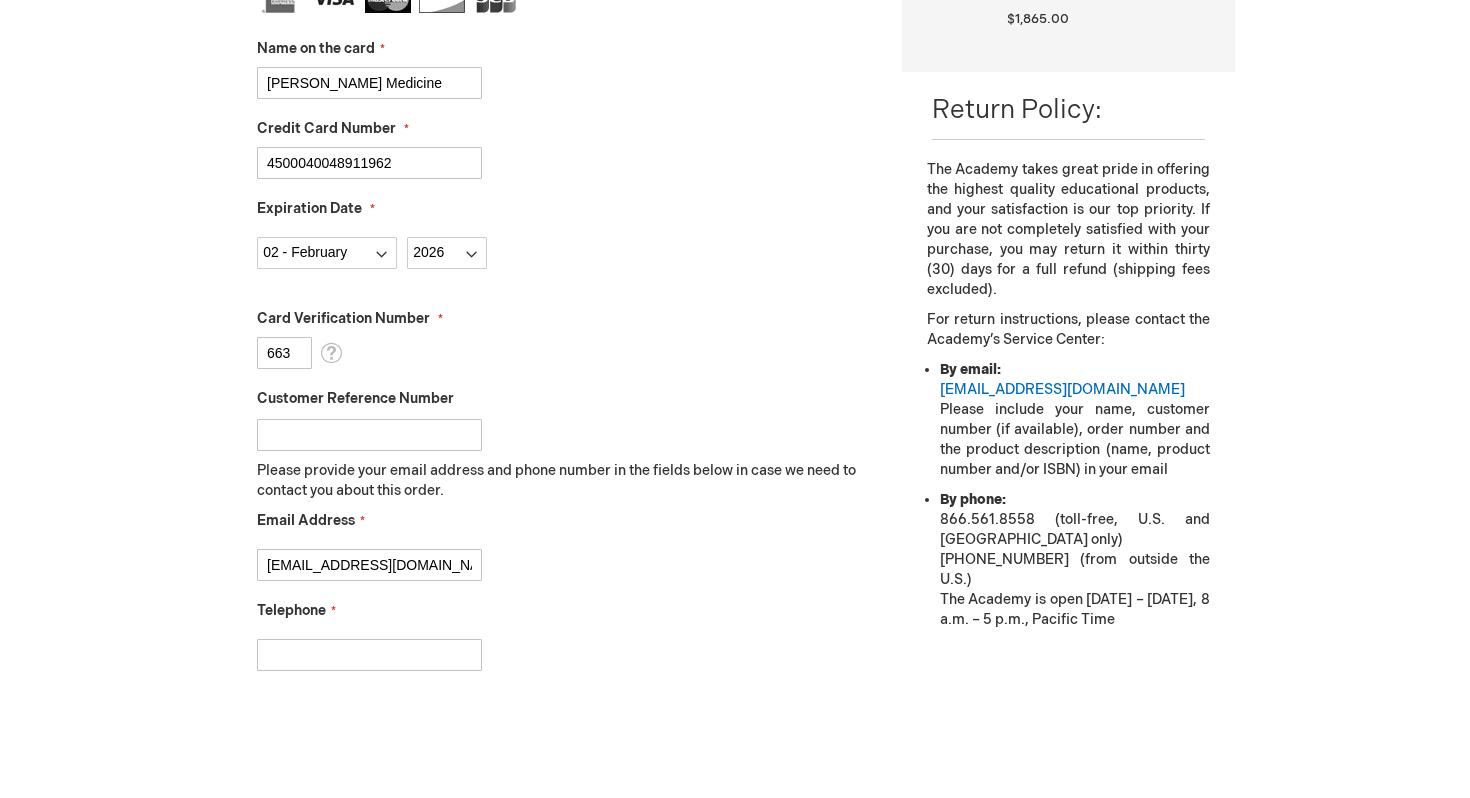 type on "[EMAIL_ADDRESS][DOMAIN_NAME]" 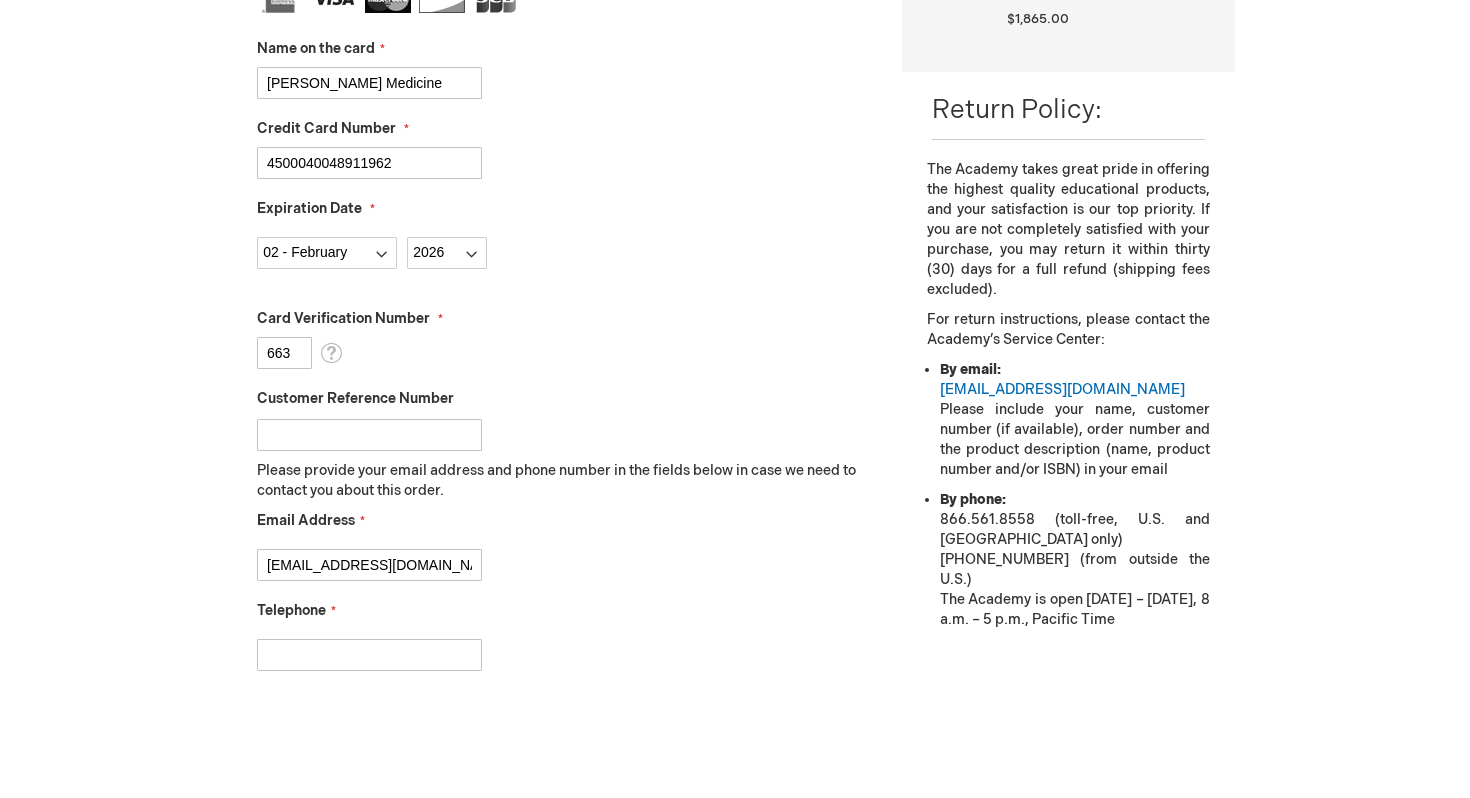 click on "Telephone" at bounding box center (369, 655) 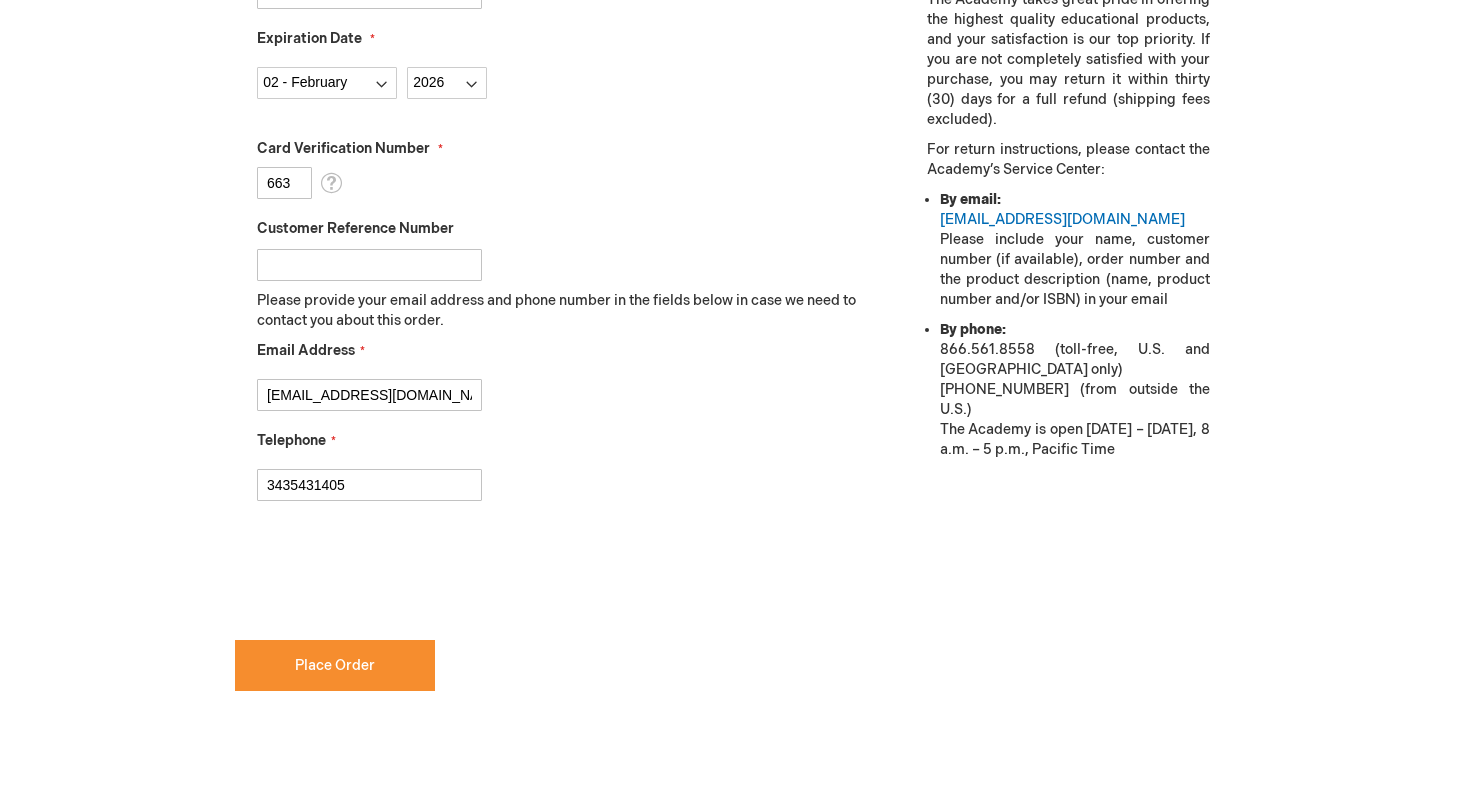 scroll, scrollTop: 796, scrollLeft: 0, axis: vertical 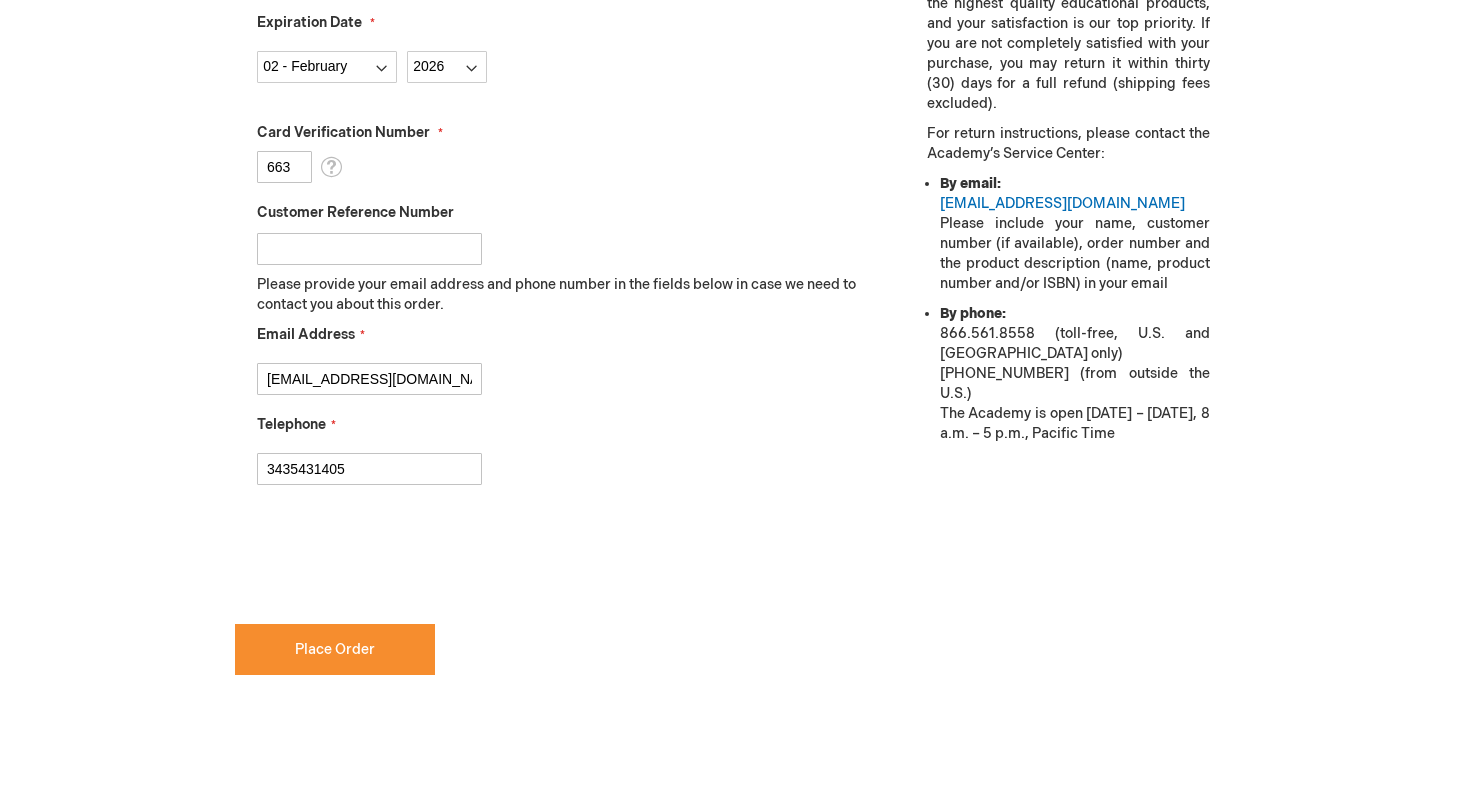 type on "3435431405" 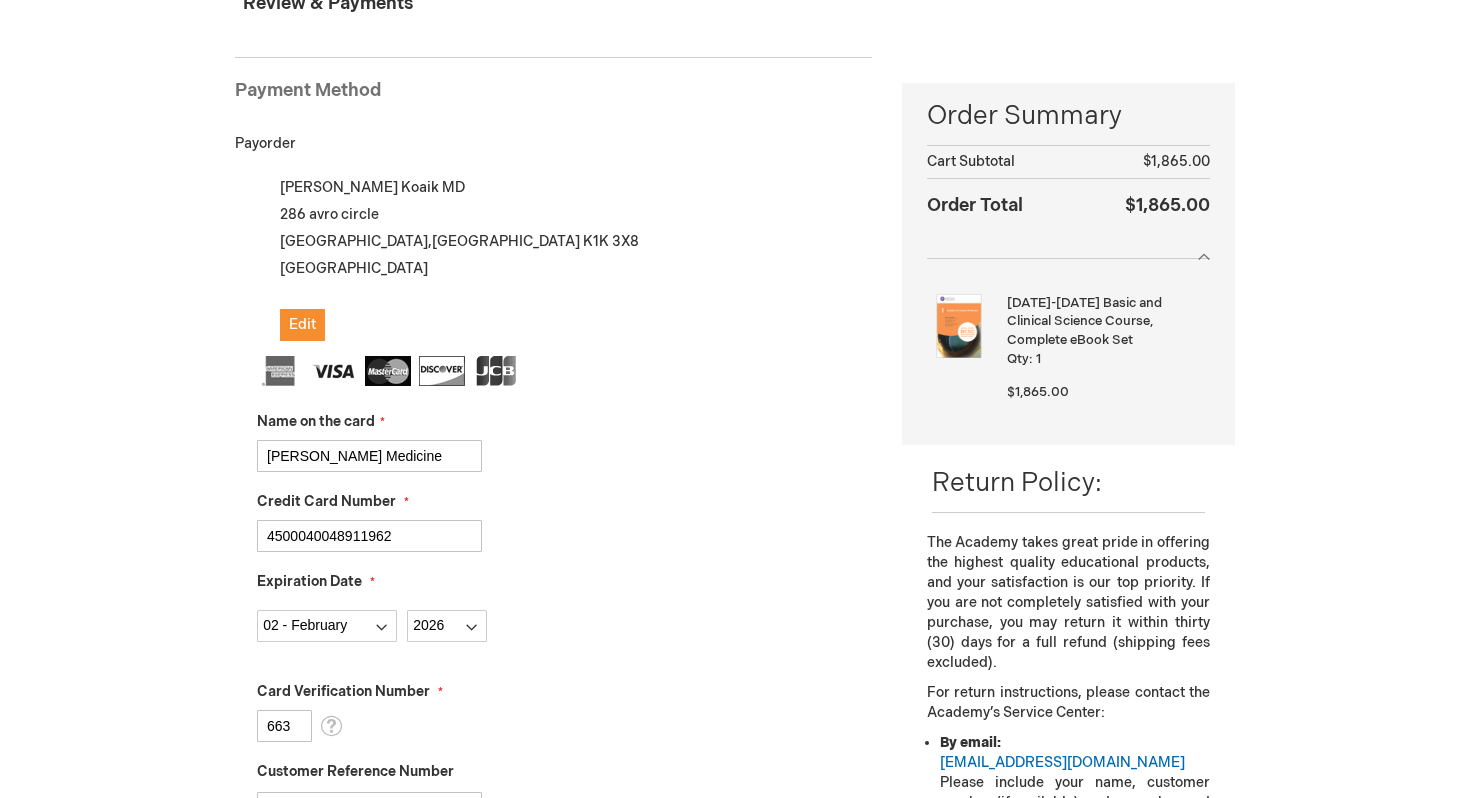scroll, scrollTop: 235, scrollLeft: 0, axis: vertical 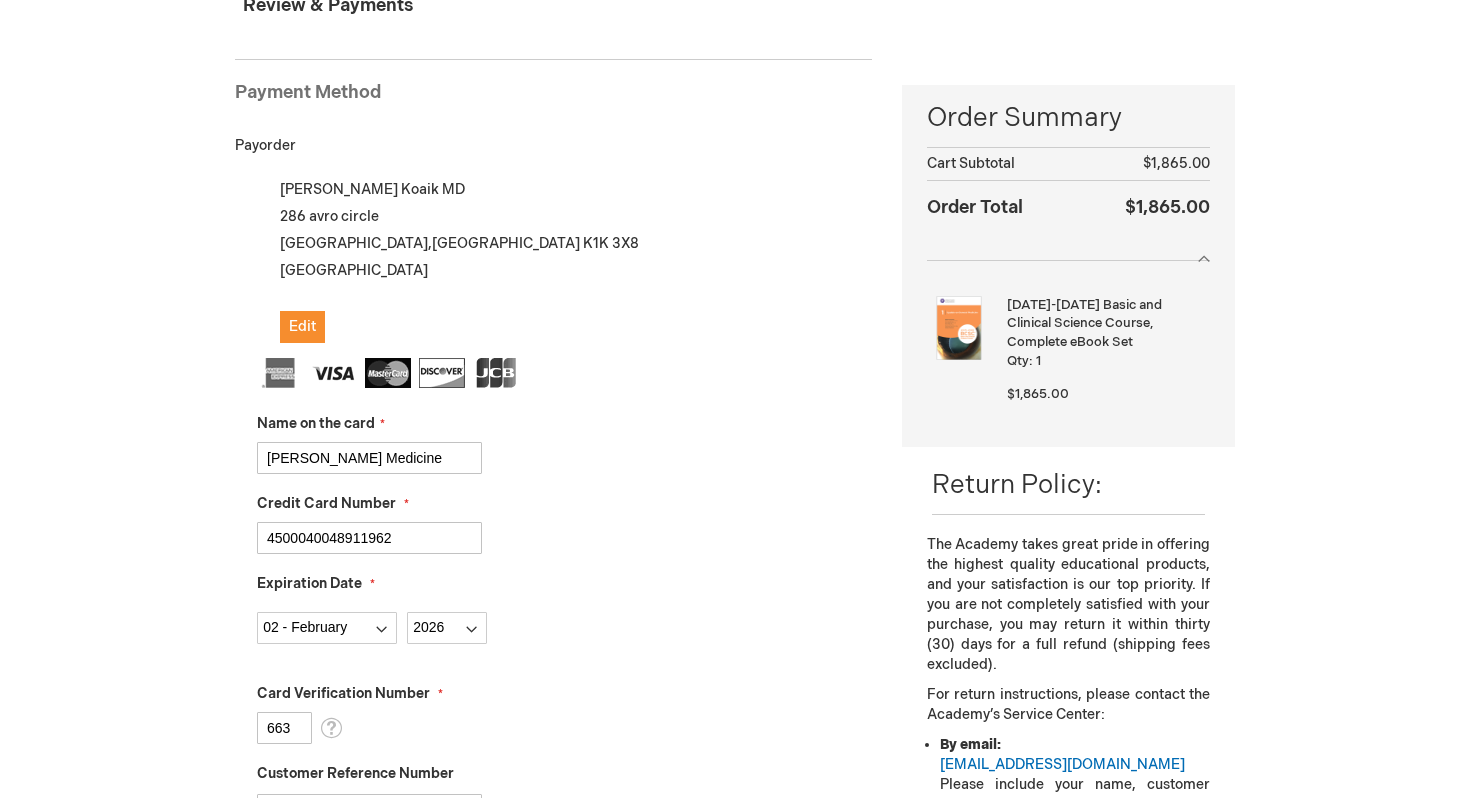 checkbox on "true" 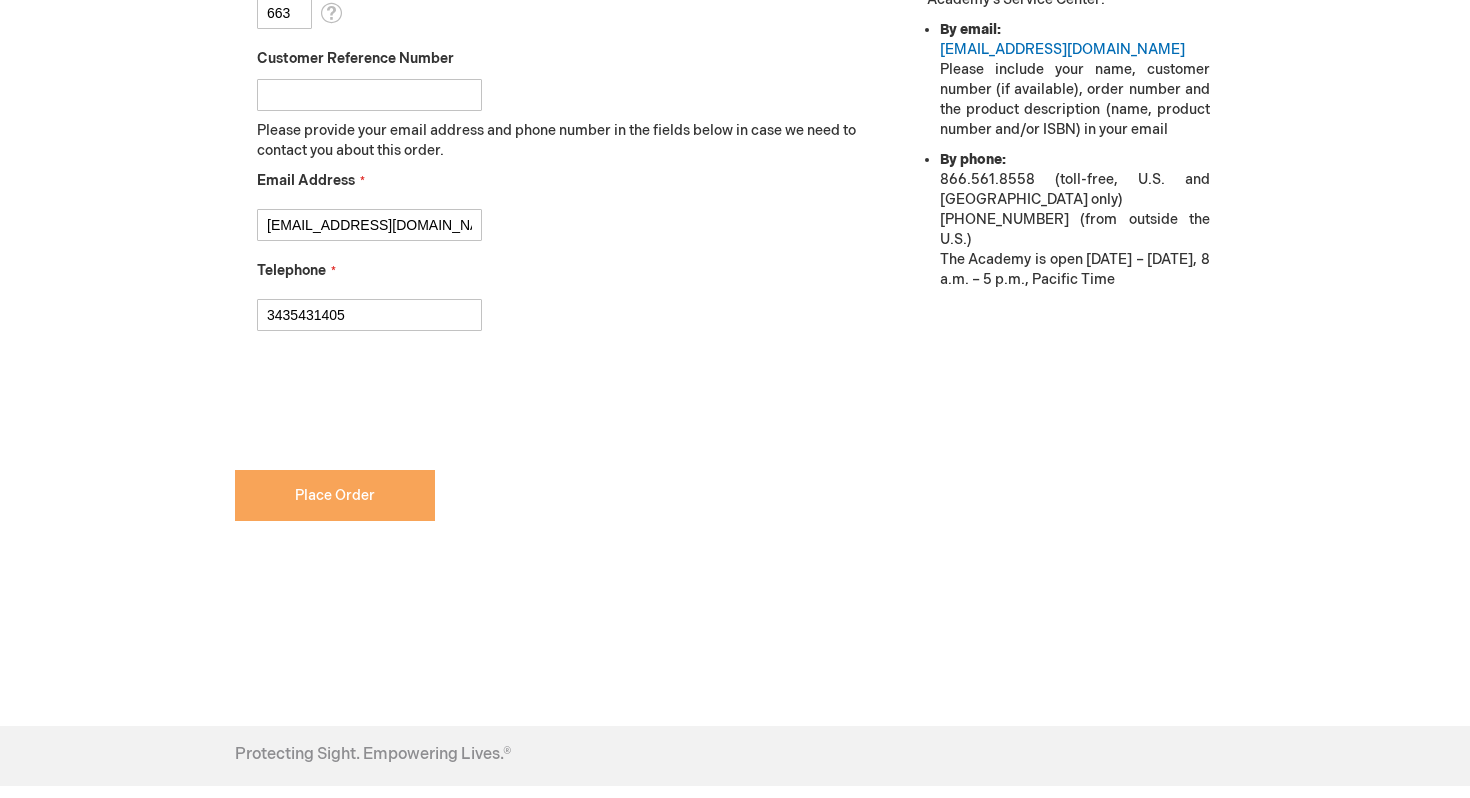 click on "Place Order" at bounding box center [335, 495] 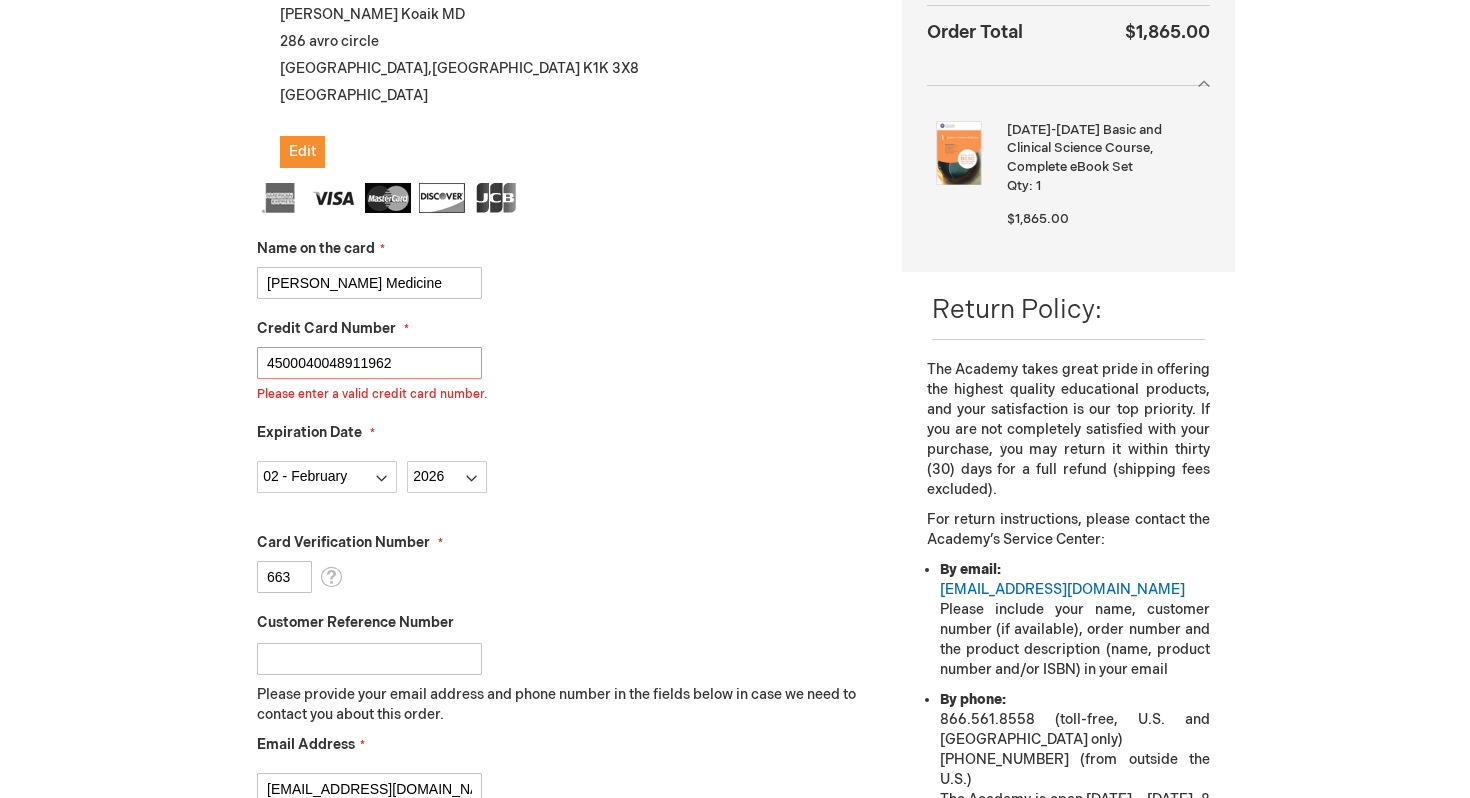 scroll, scrollTop: 357, scrollLeft: 0, axis: vertical 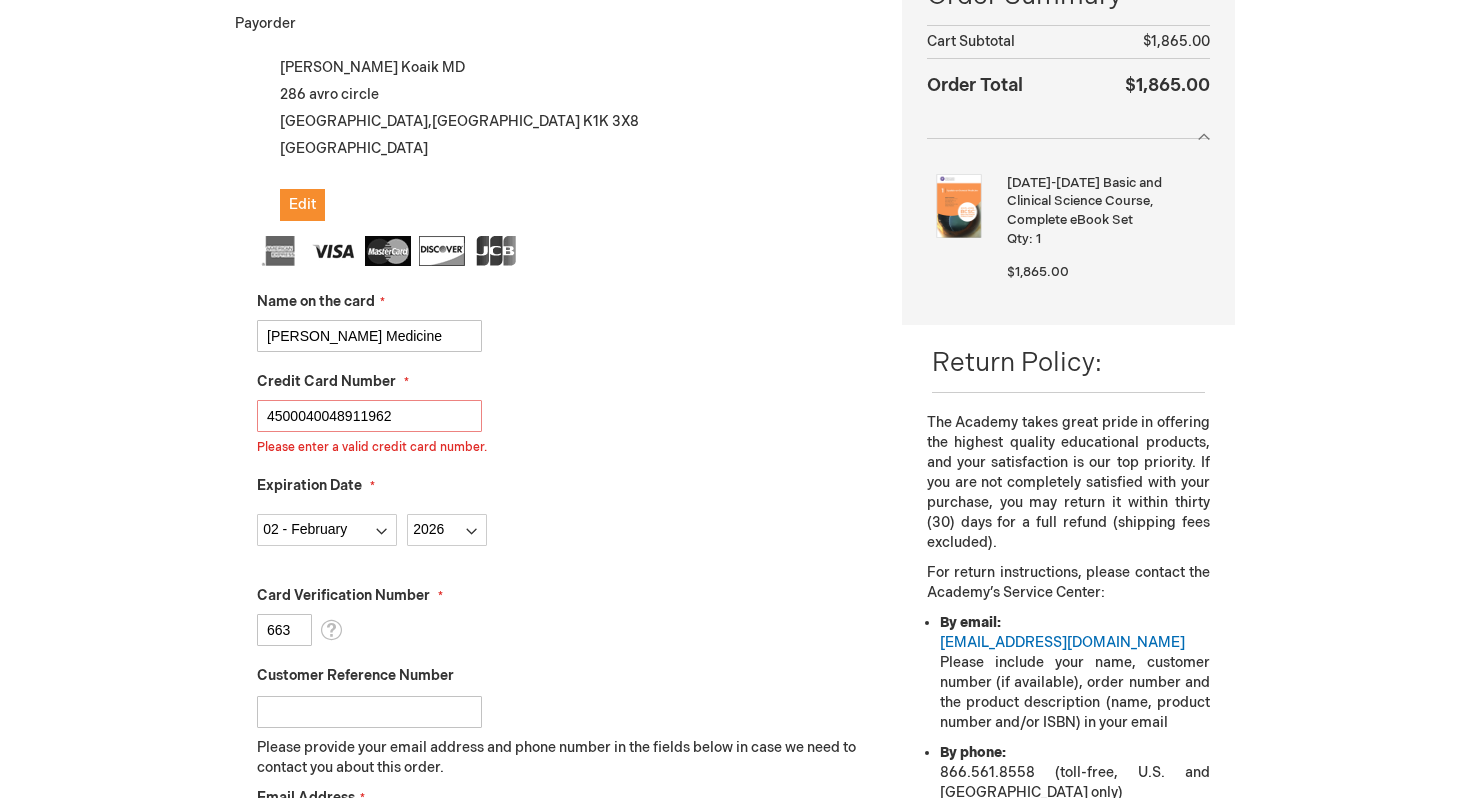 click on "4500040048911962" at bounding box center (369, 416) 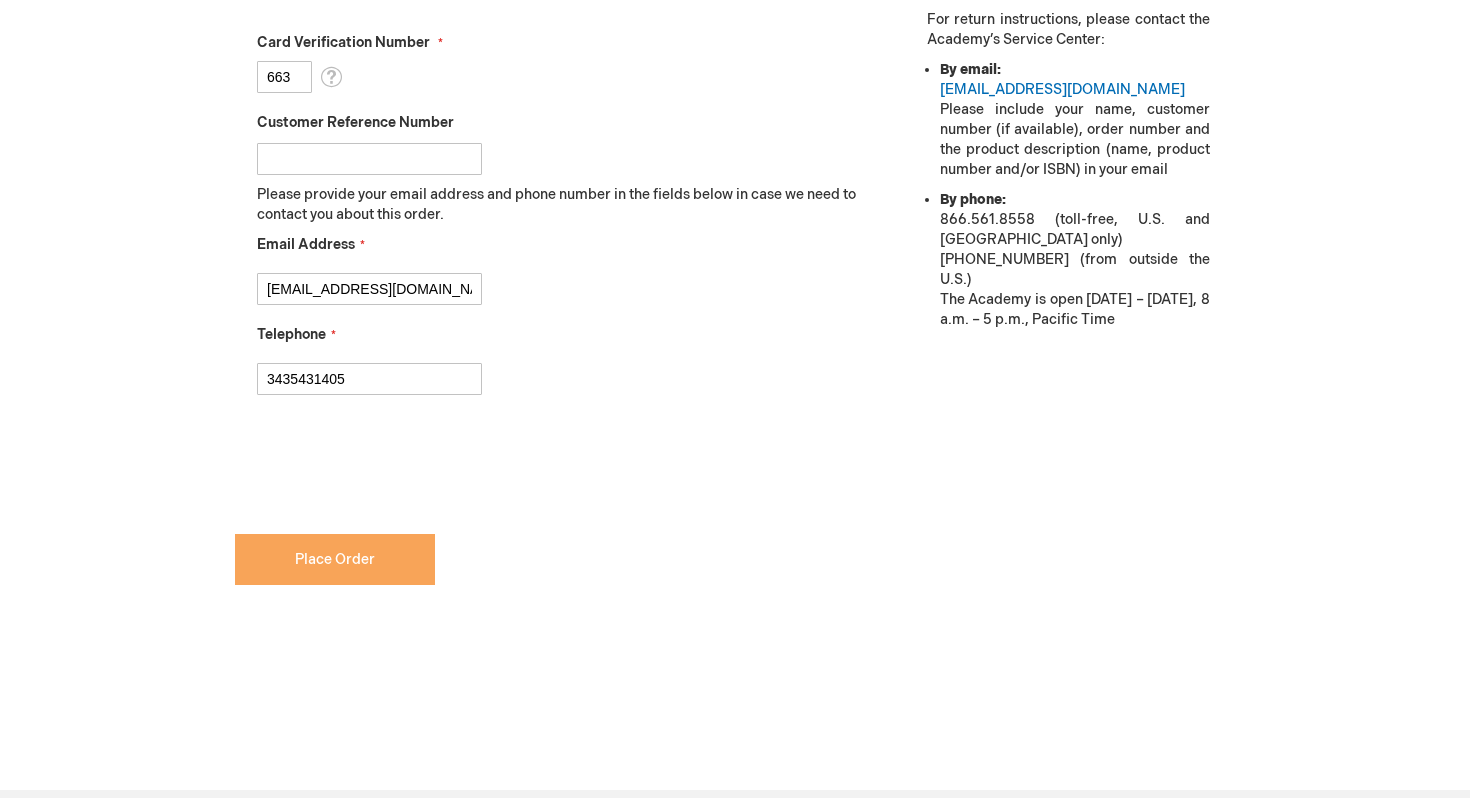 type on "[CREDIT_CARD_NUMBER]" 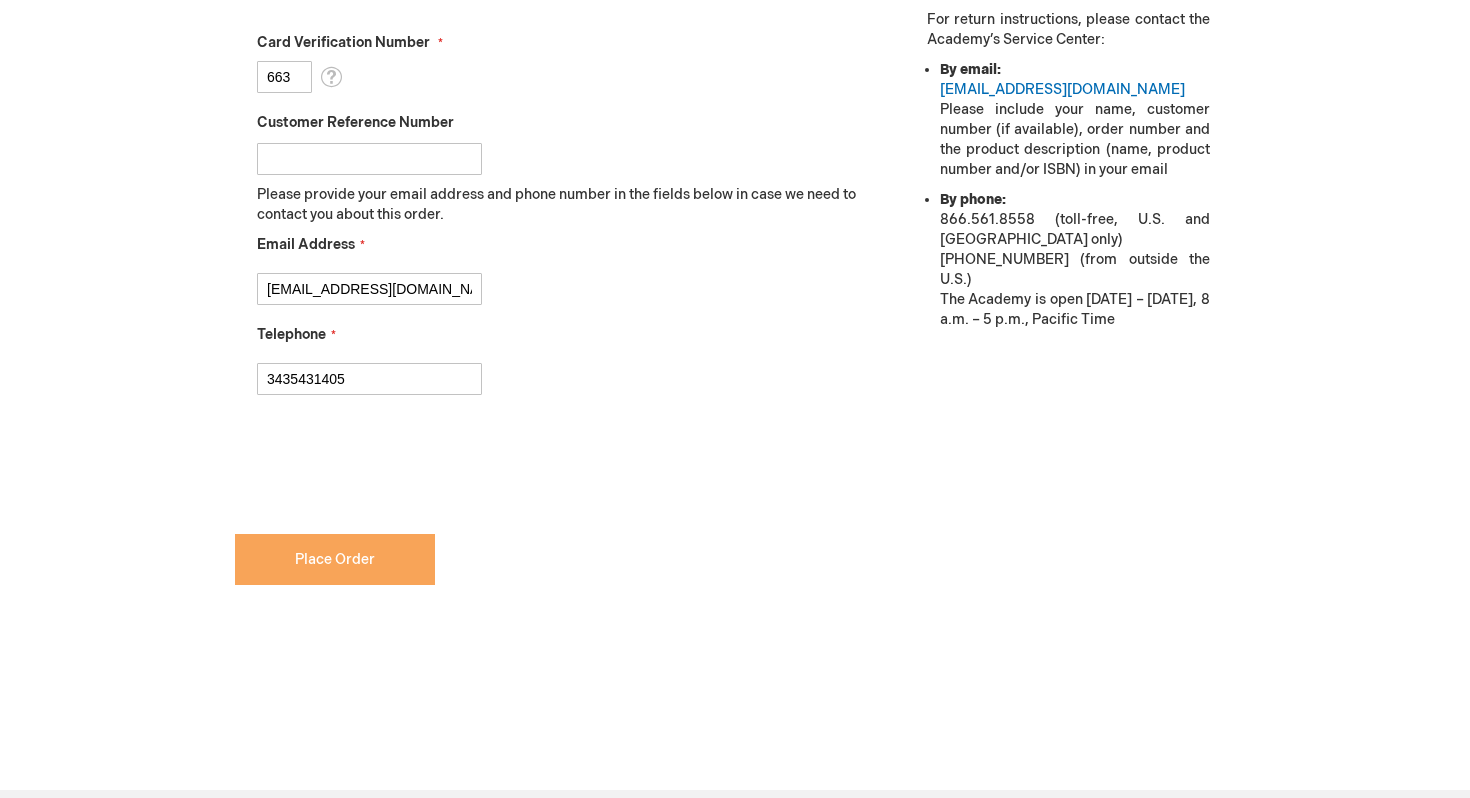 click on "Place Order" at bounding box center (335, 559) 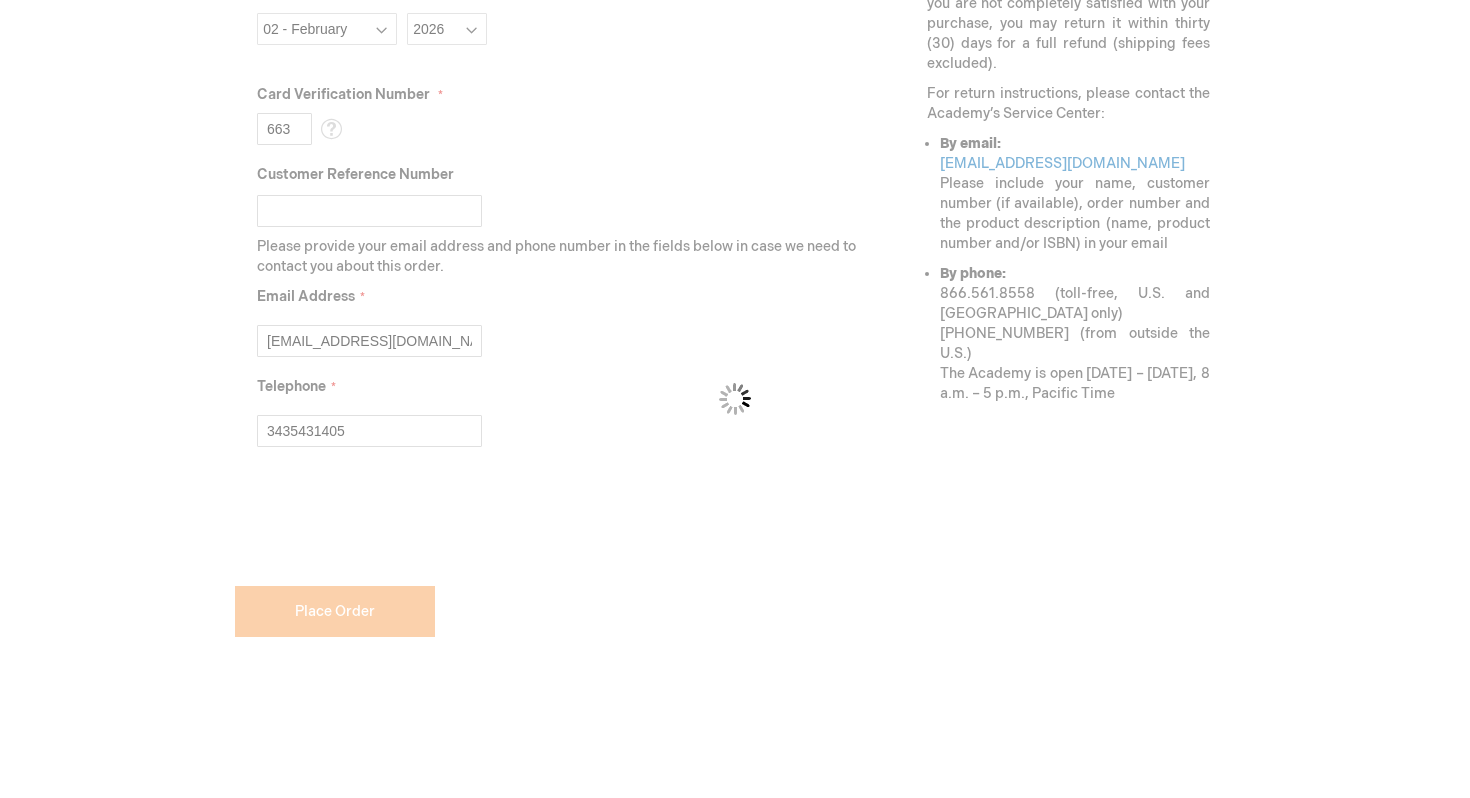 scroll, scrollTop: 939, scrollLeft: 0, axis: vertical 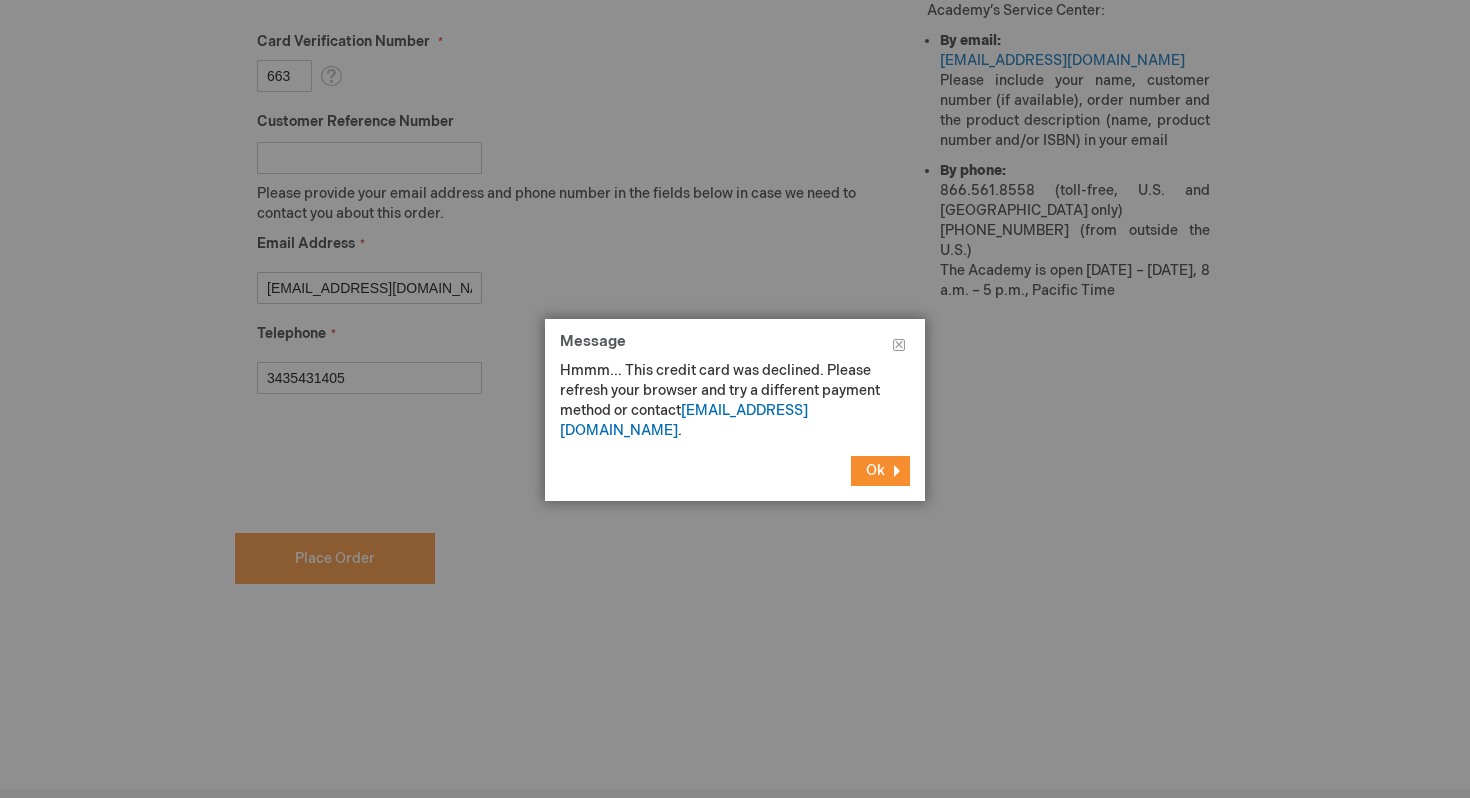 click on "Ok" at bounding box center (880, 471) 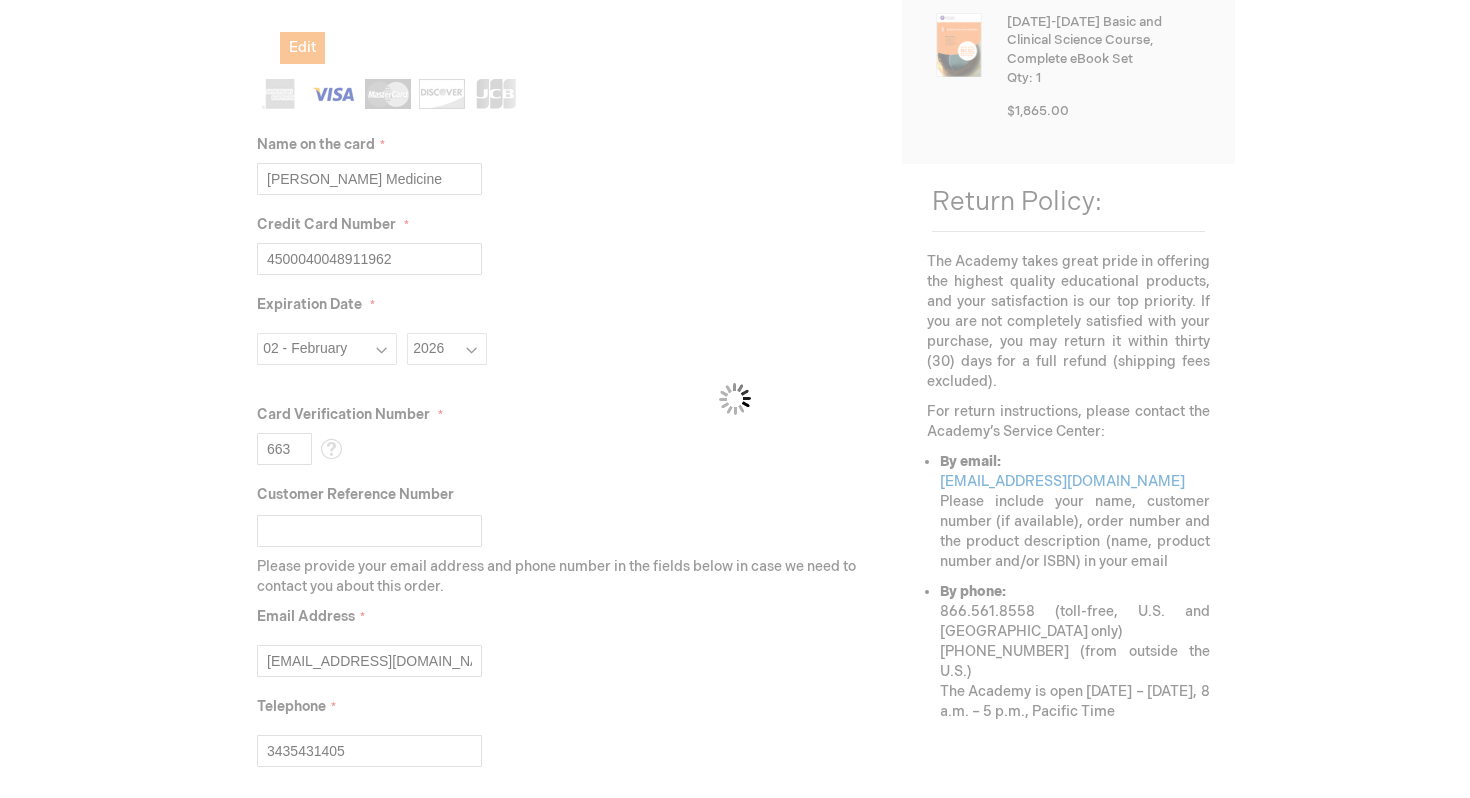 scroll, scrollTop: 514, scrollLeft: 0, axis: vertical 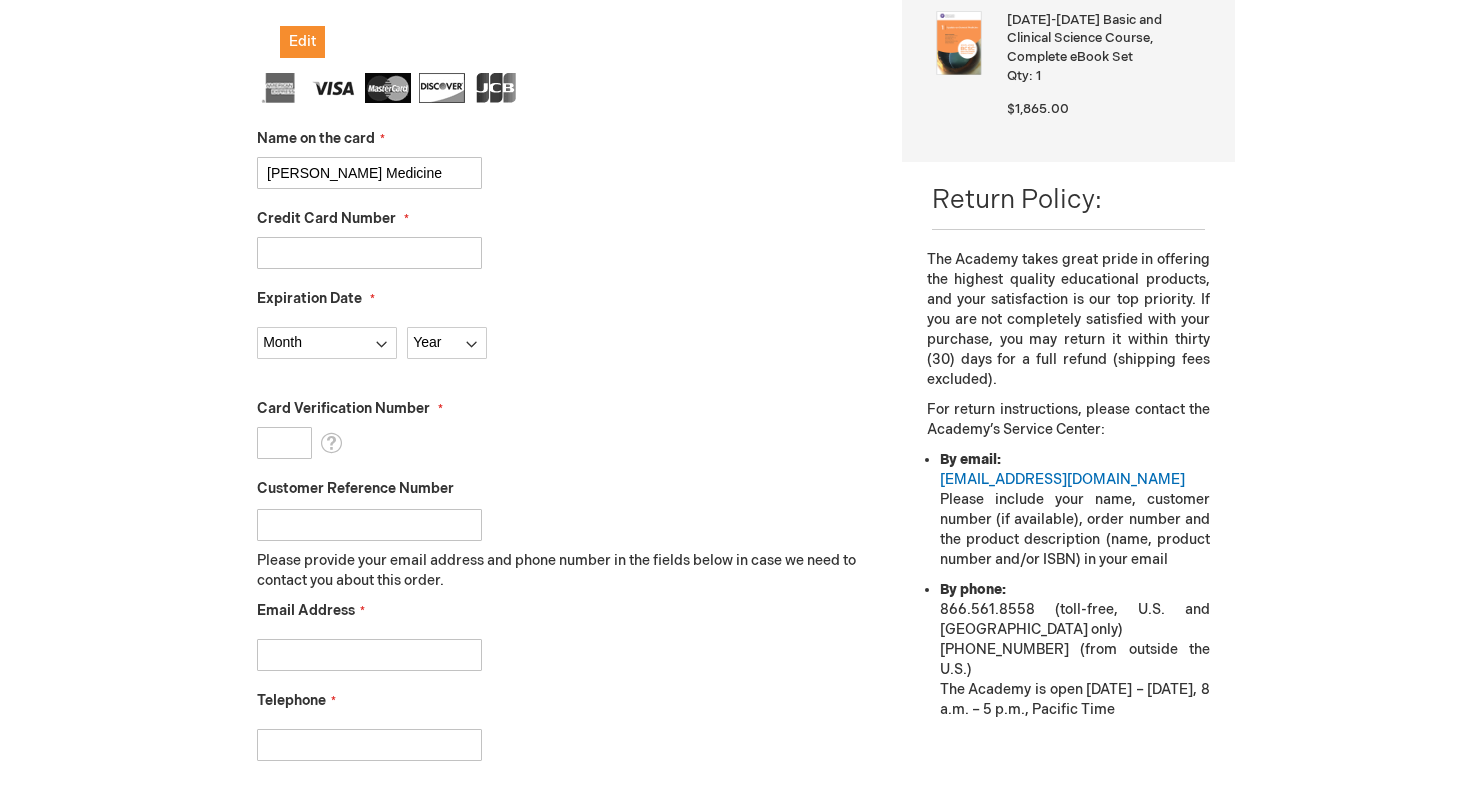 type on "[PERSON_NAME] Medicine" 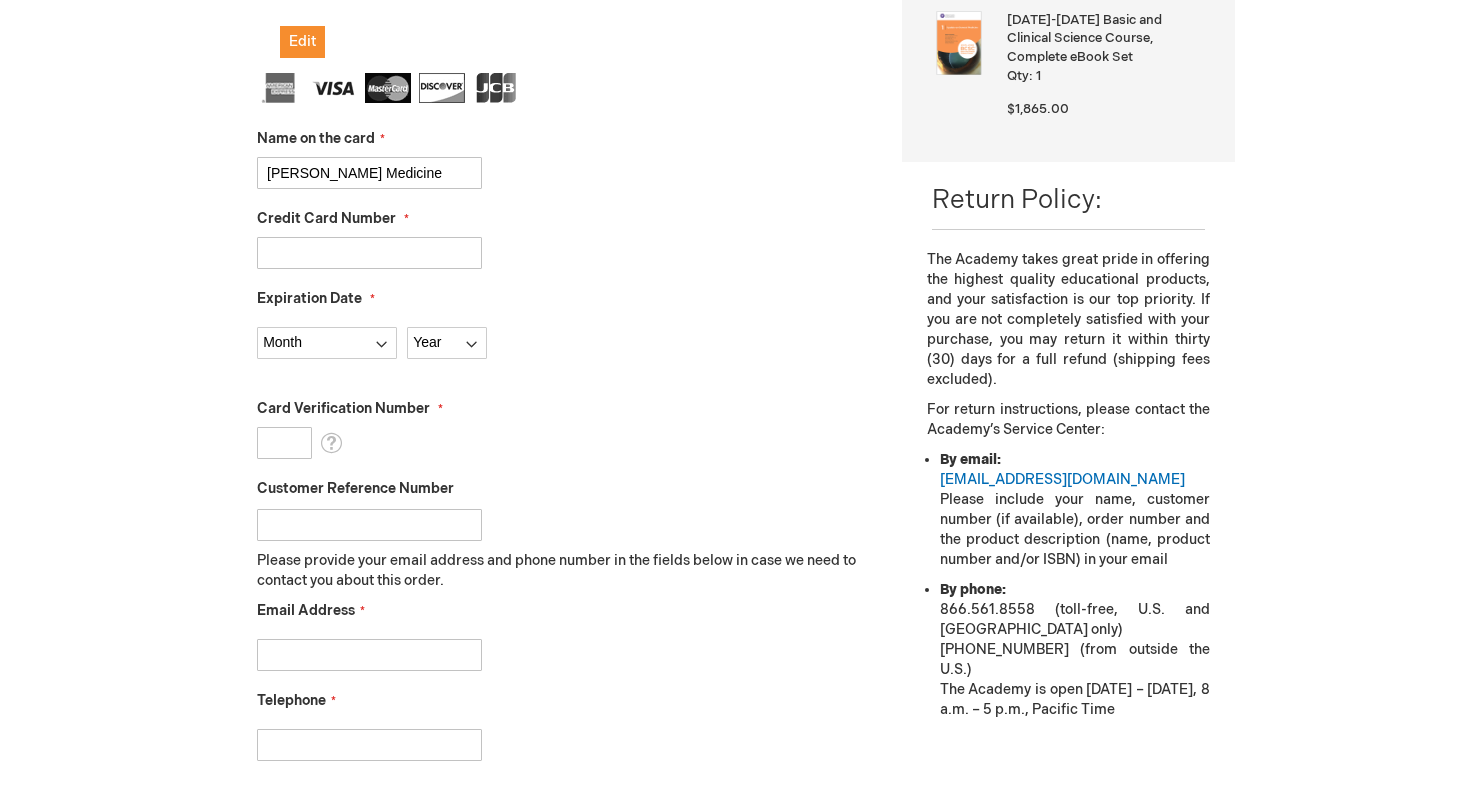 click on "Credit Card Number" at bounding box center [369, 253] 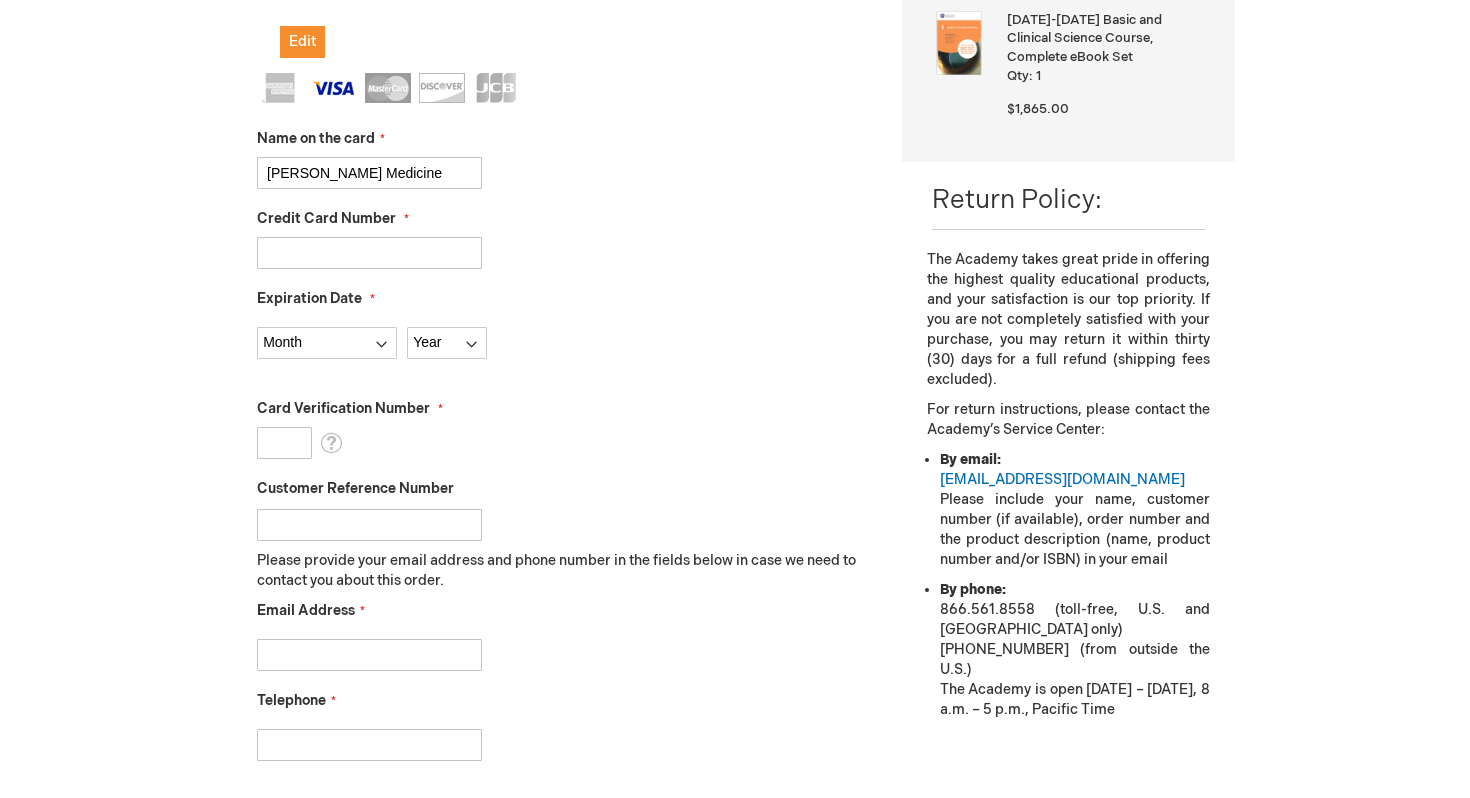 type on "[CREDIT_CARD_NUMBER]" 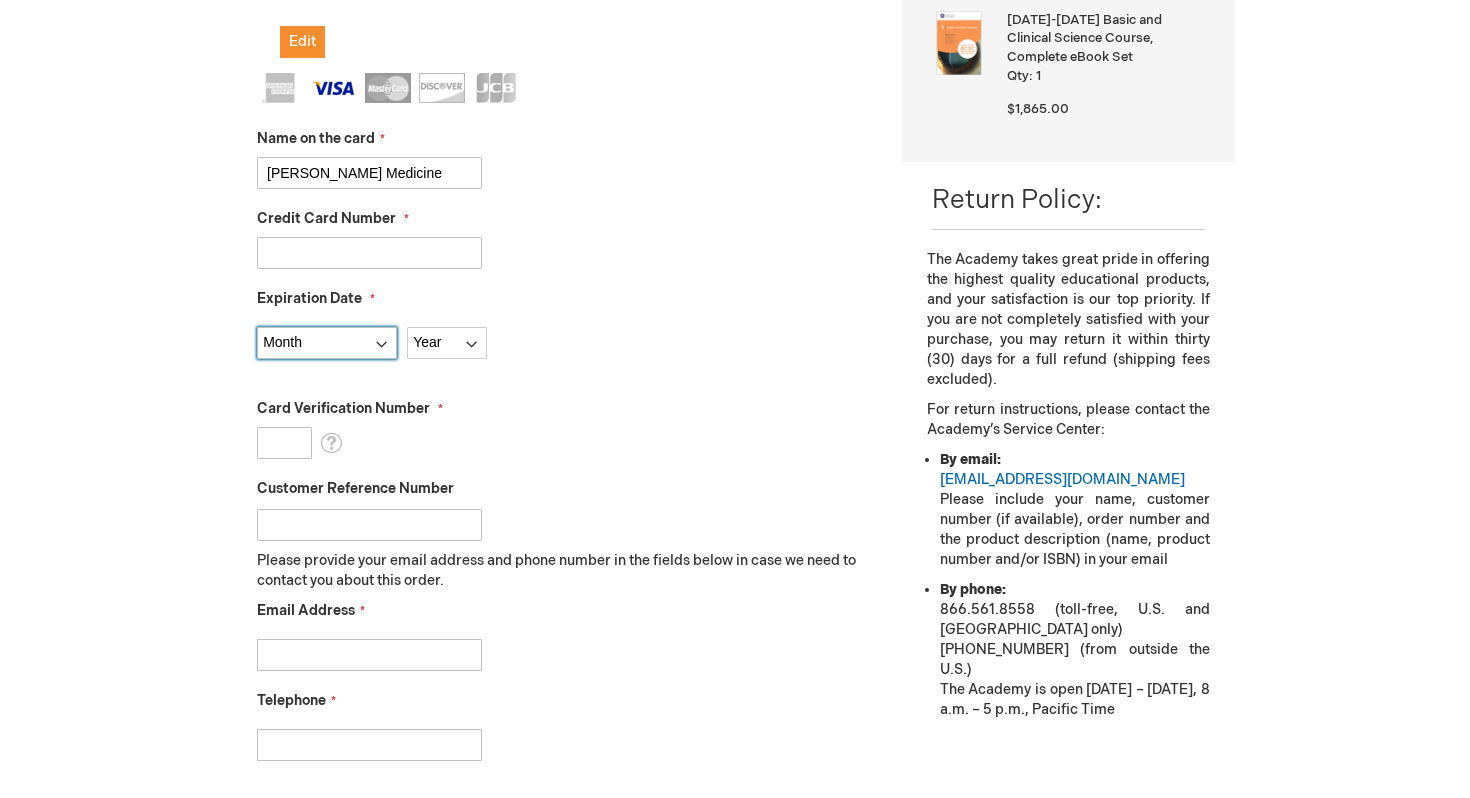 click on "Month [DATE] - [DATE] - [DATE] - [DATE] - [DATE] - [DATE] - [DATE] - [DATE] - [DATE] - [DATE] - [DATE] - December" at bounding box center [327, 343] 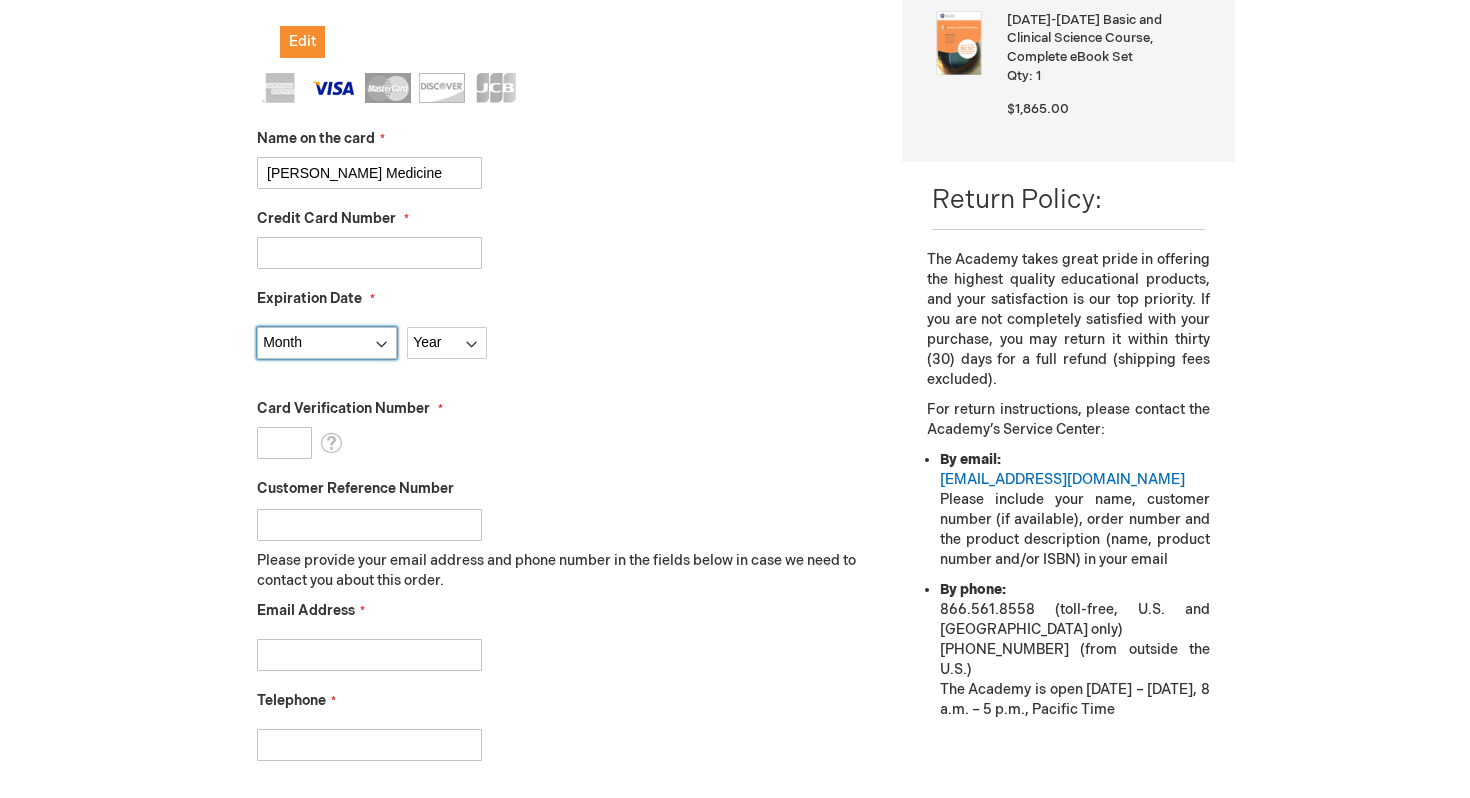 select on "2" 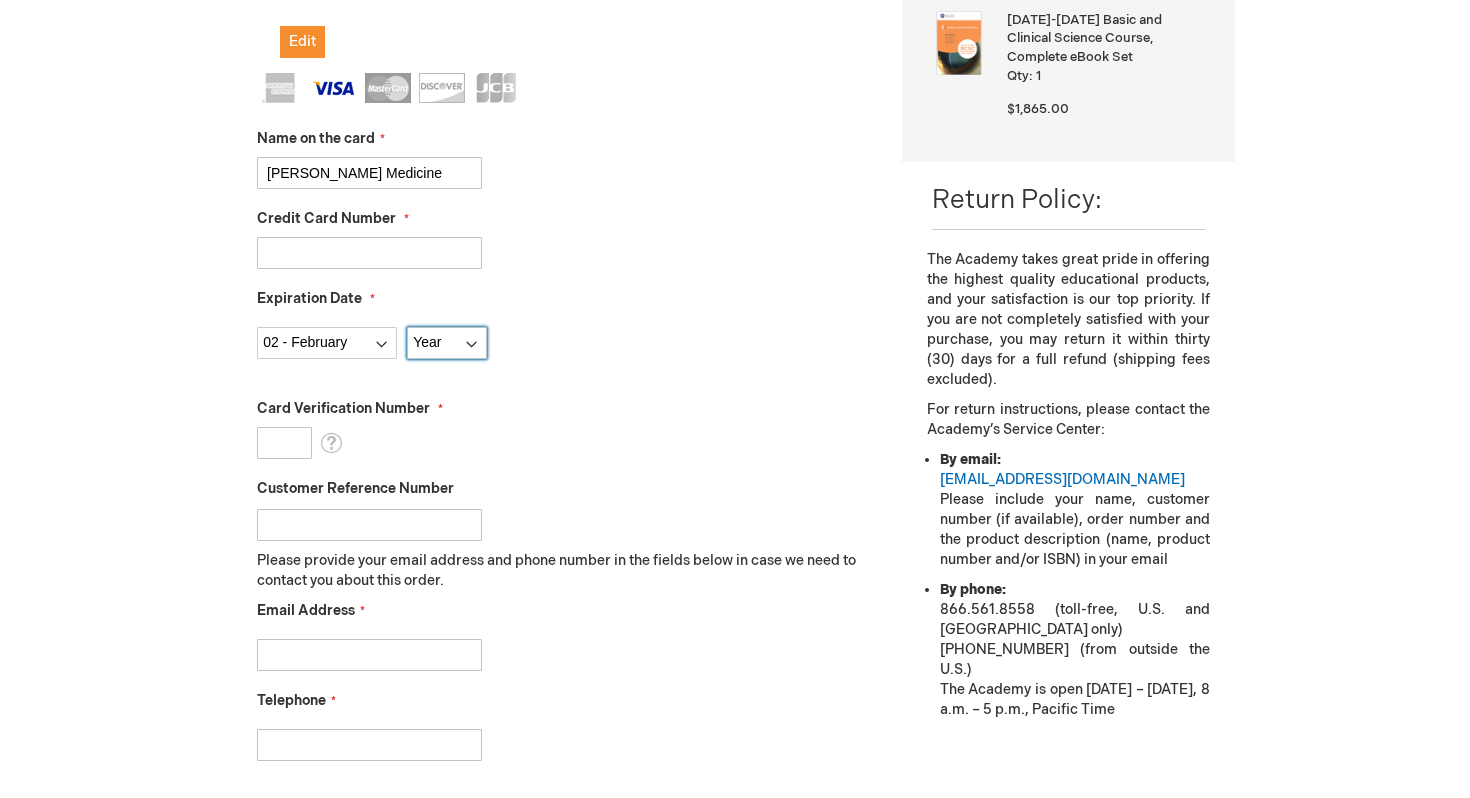 click on "Year [DATE] 2026 2027 2028 2029 2030 2031 2032 2033 2034 2035" at bounding box center [447, 343] 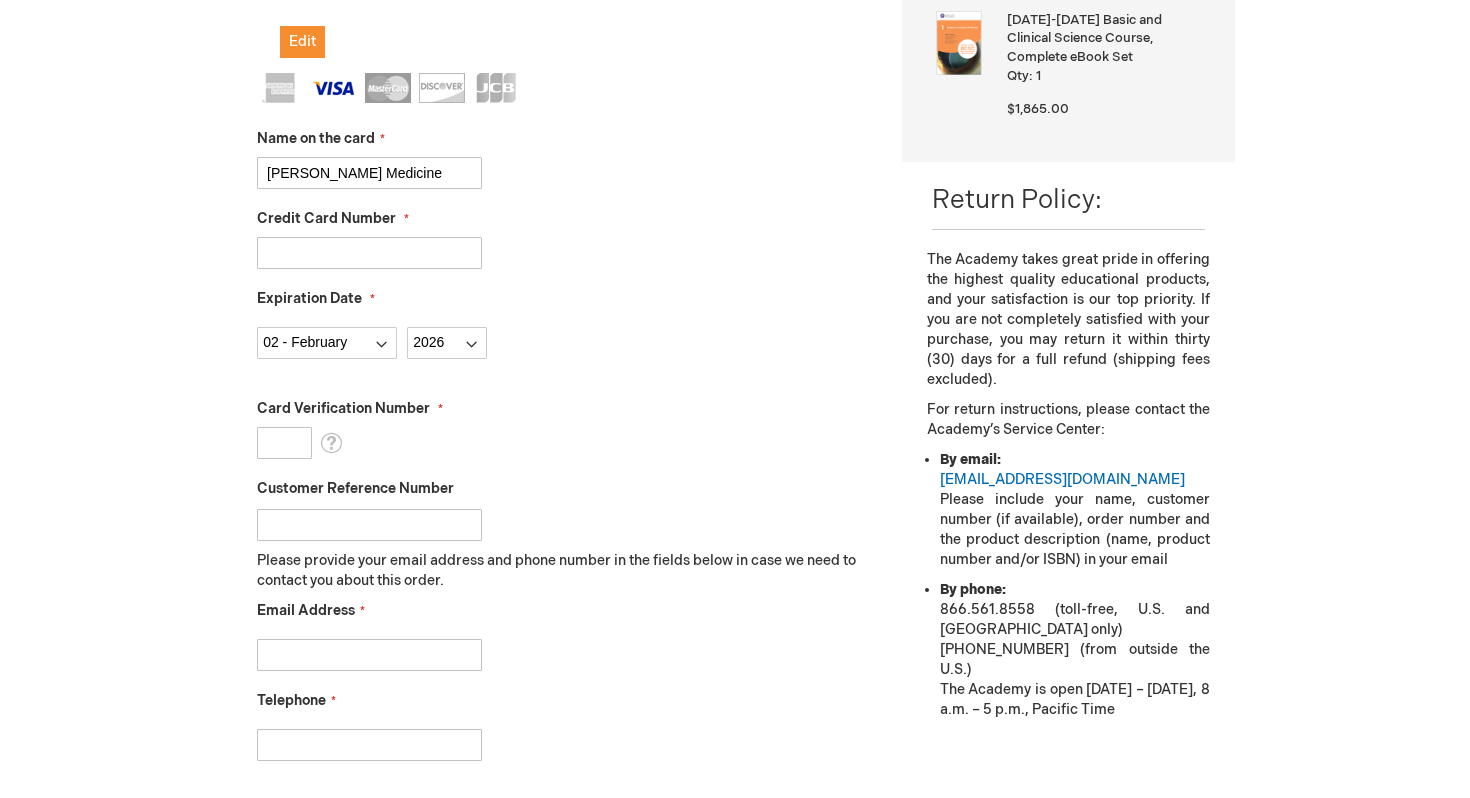 click on "Card Verification Number" at bounding box center (284, 443) 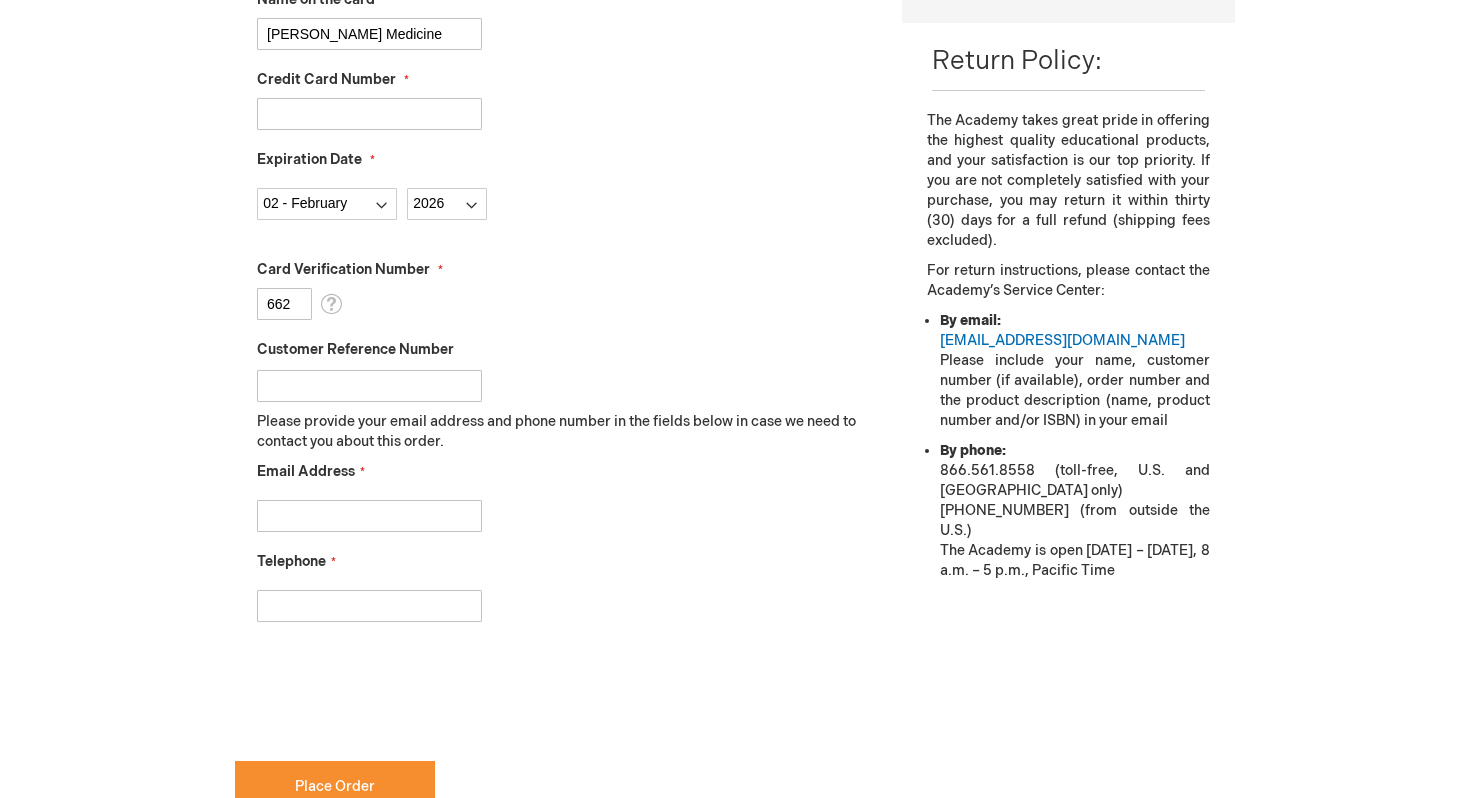 scroll, scrollTop: 694, scrollLeft: 0, axis: vertical 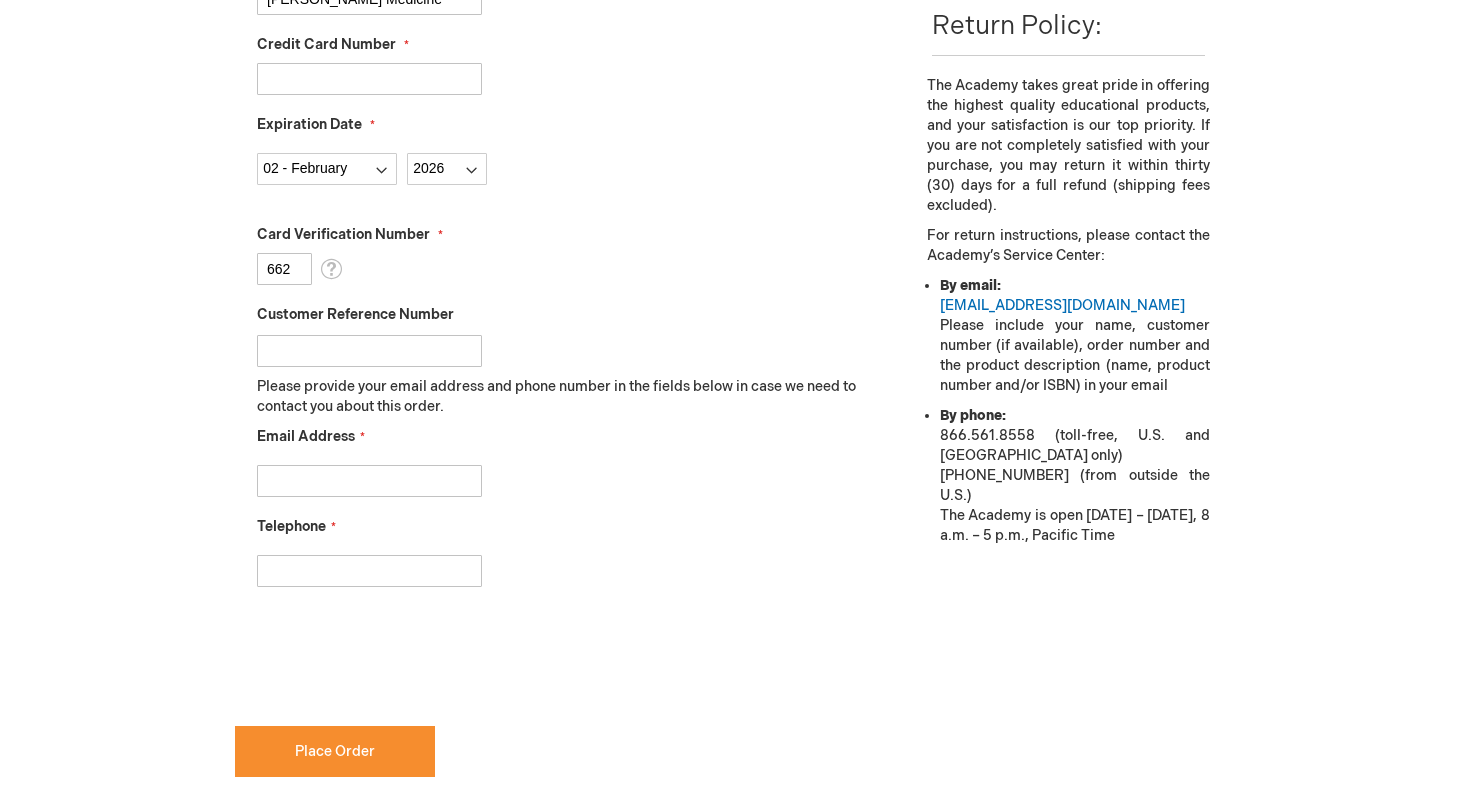 type on "662" 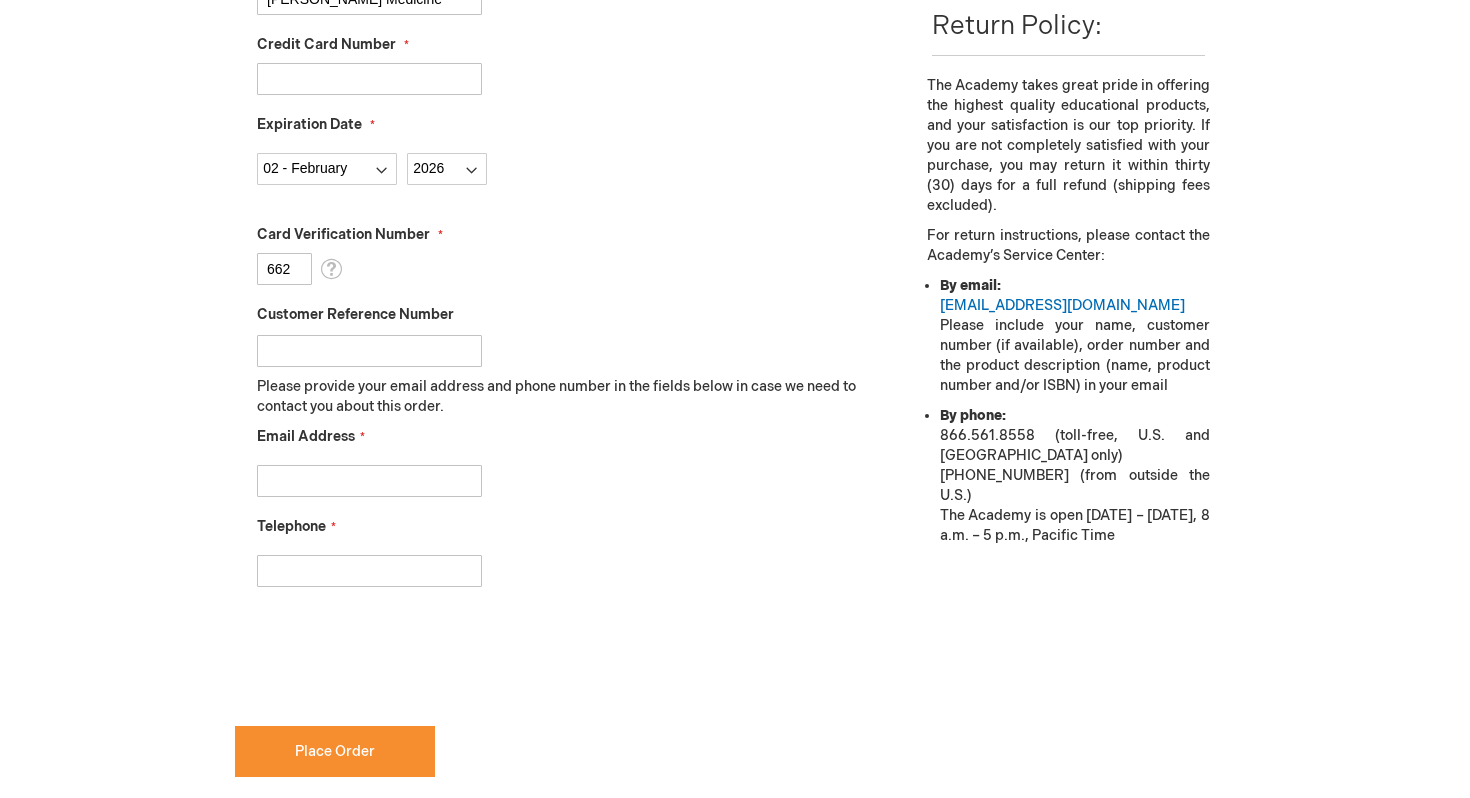 click on "Email Address" at bounding box center [369, 481] 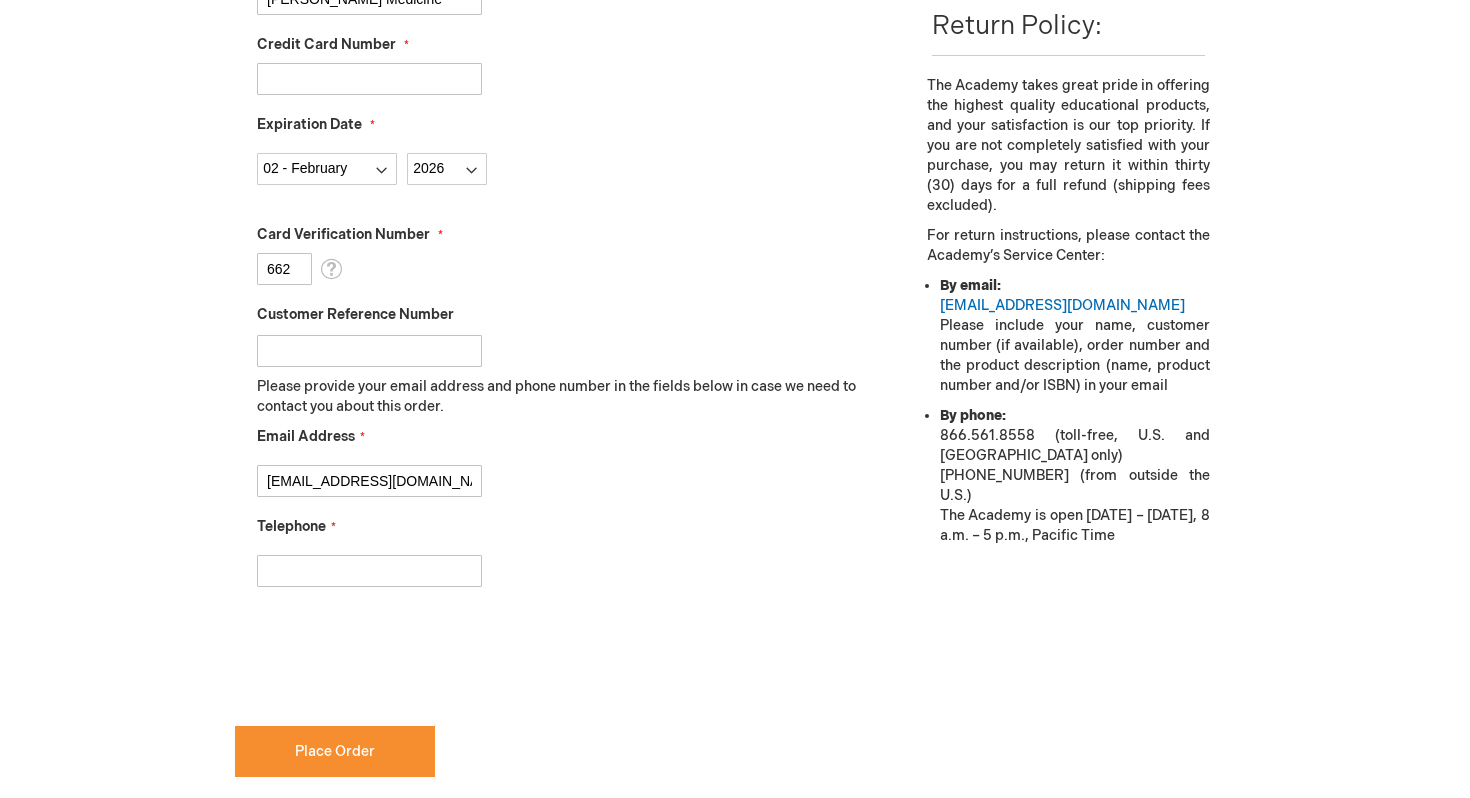 type on "[EMAIL_ADDRESS][DOMAIN_NAME]" 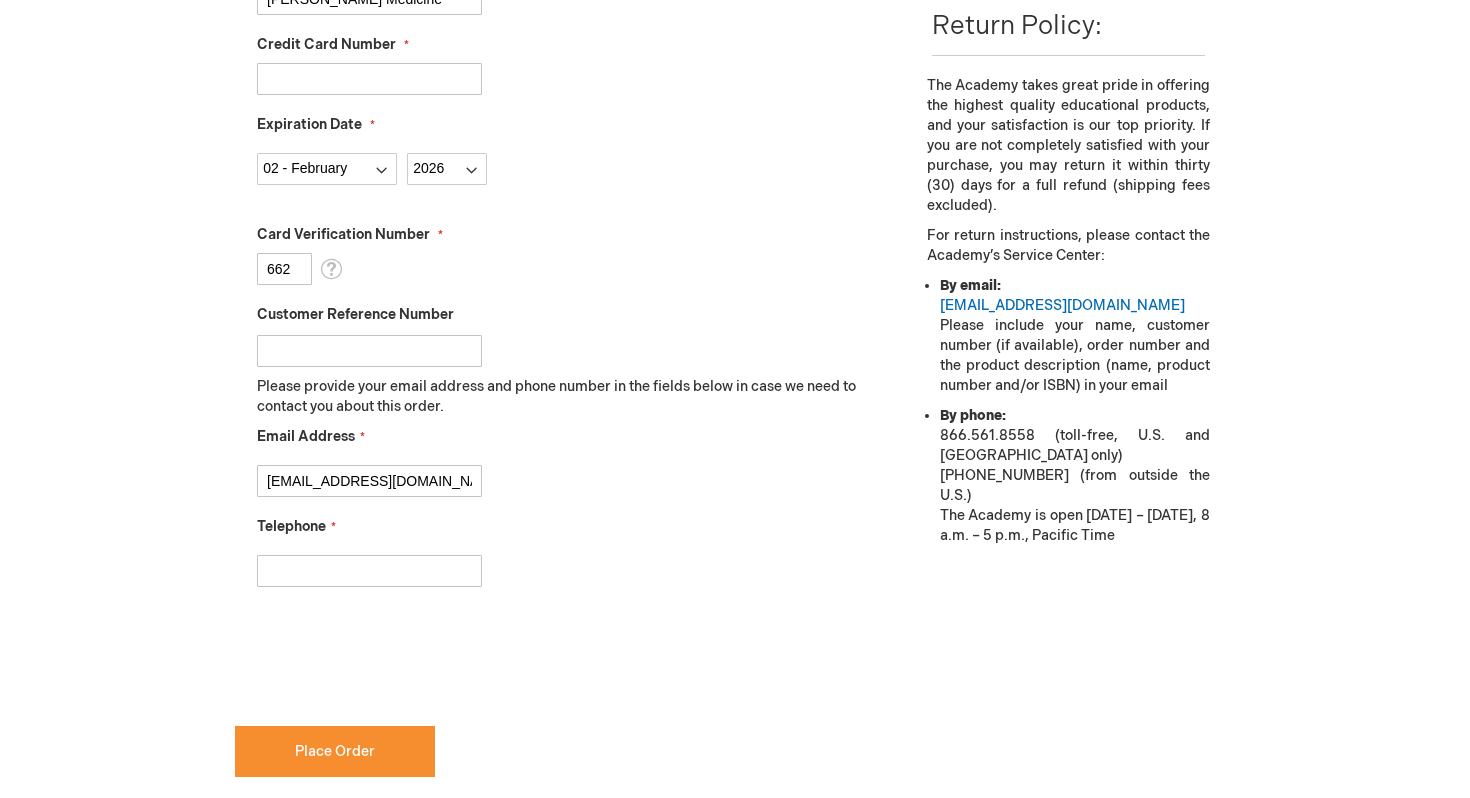 click on "Telephone" at bounding box center (369, 571) 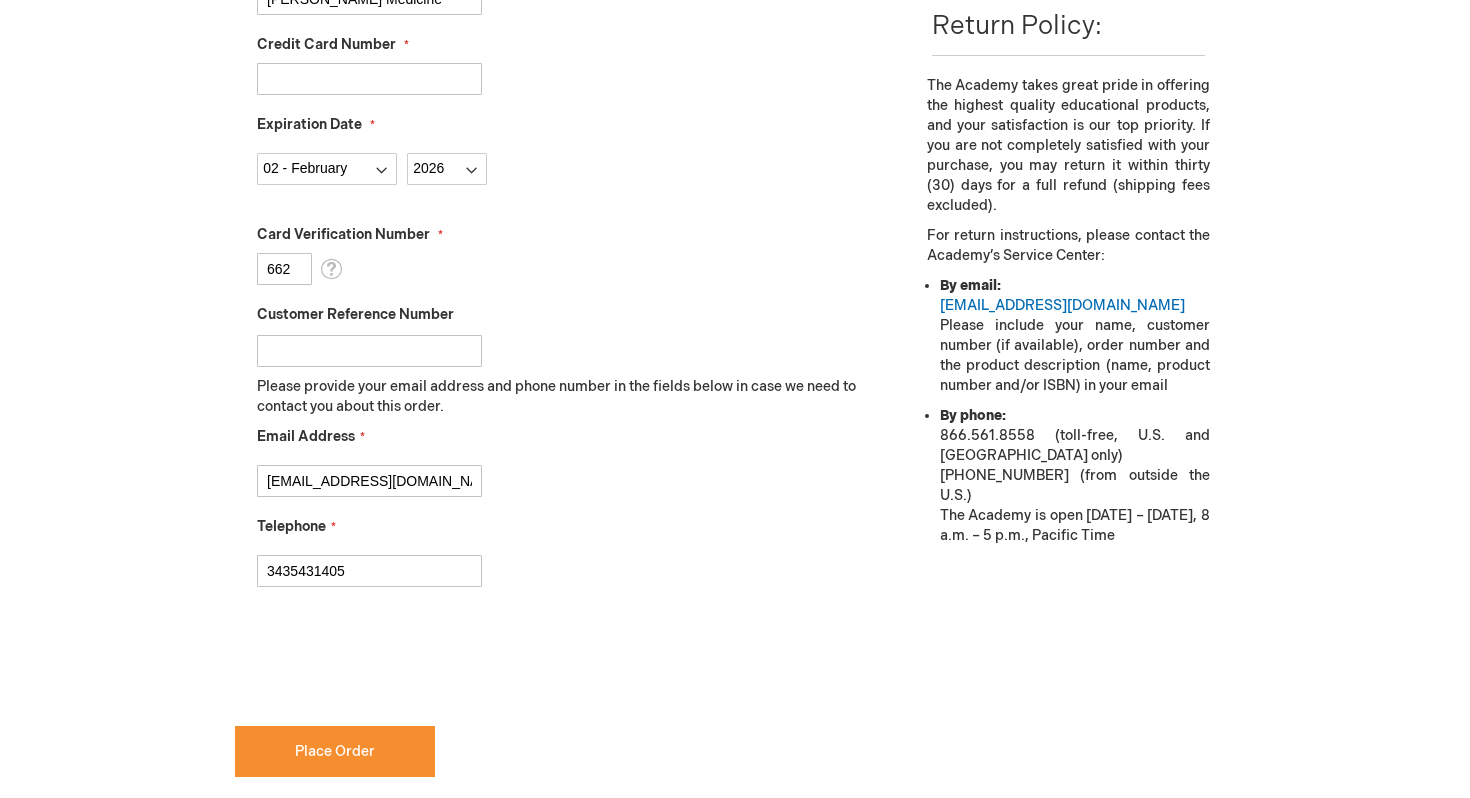 type on "3435431405" 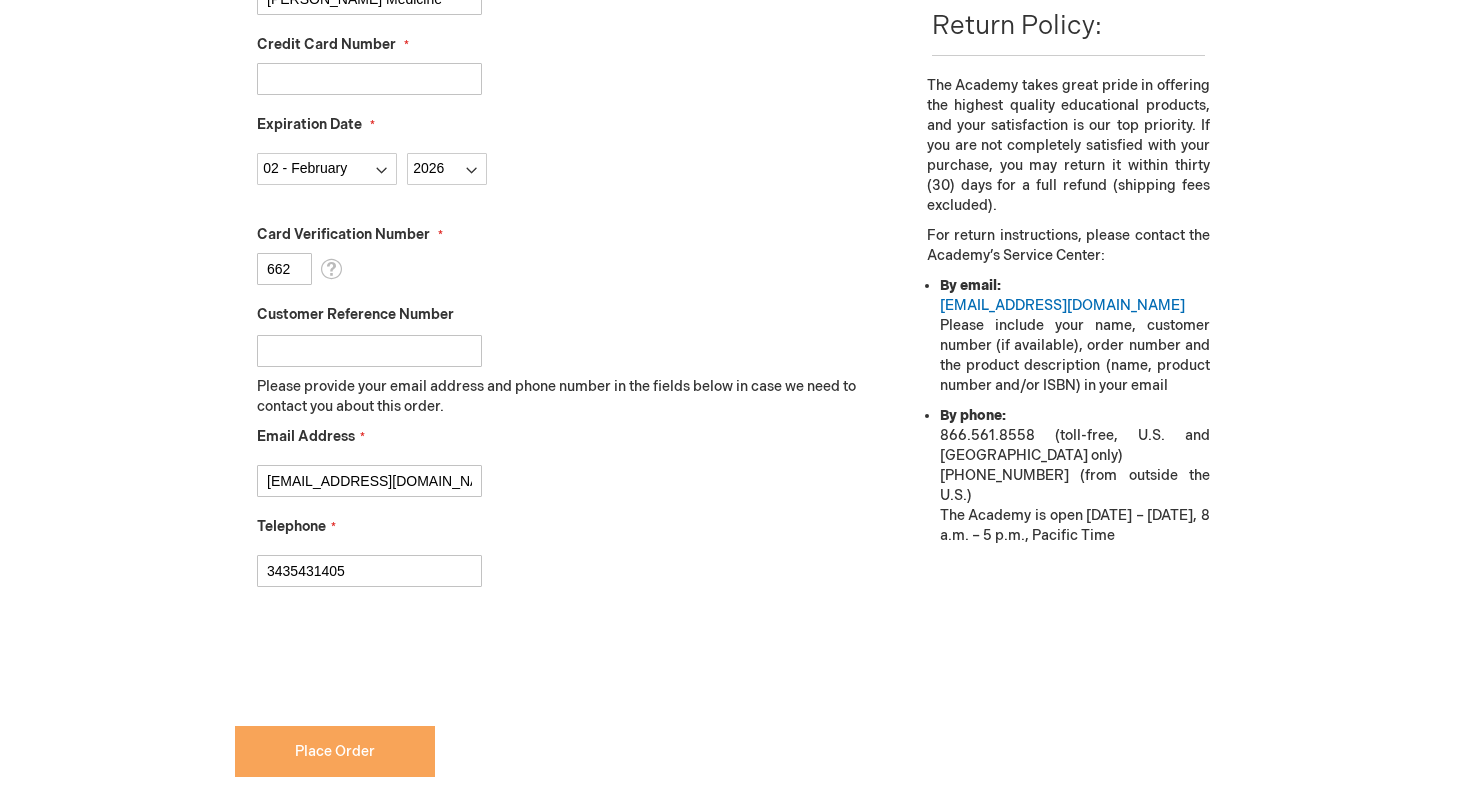 checkbox on "true" 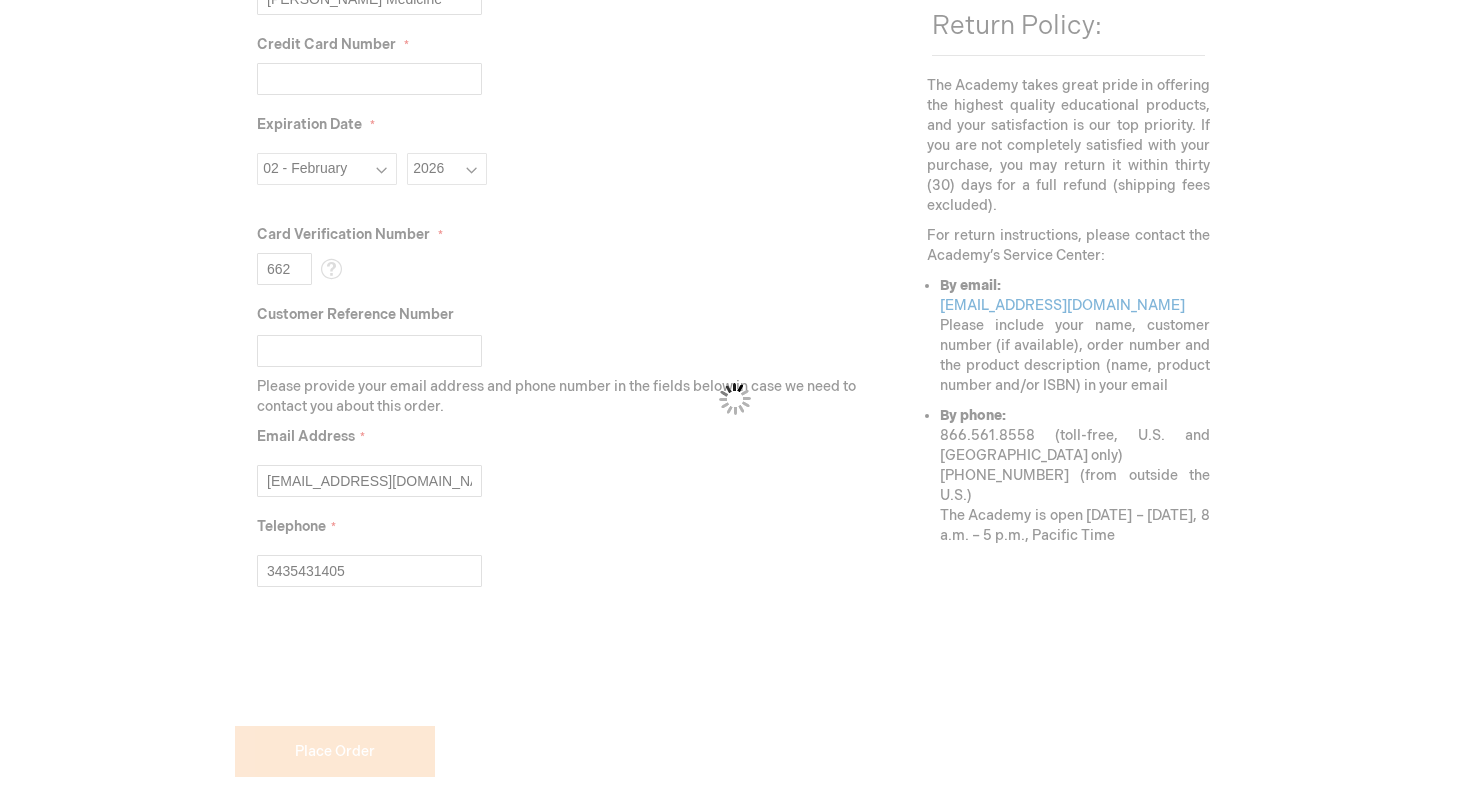 scroll, scrollTop: 747, scrollLeft: 0, axis: vertical 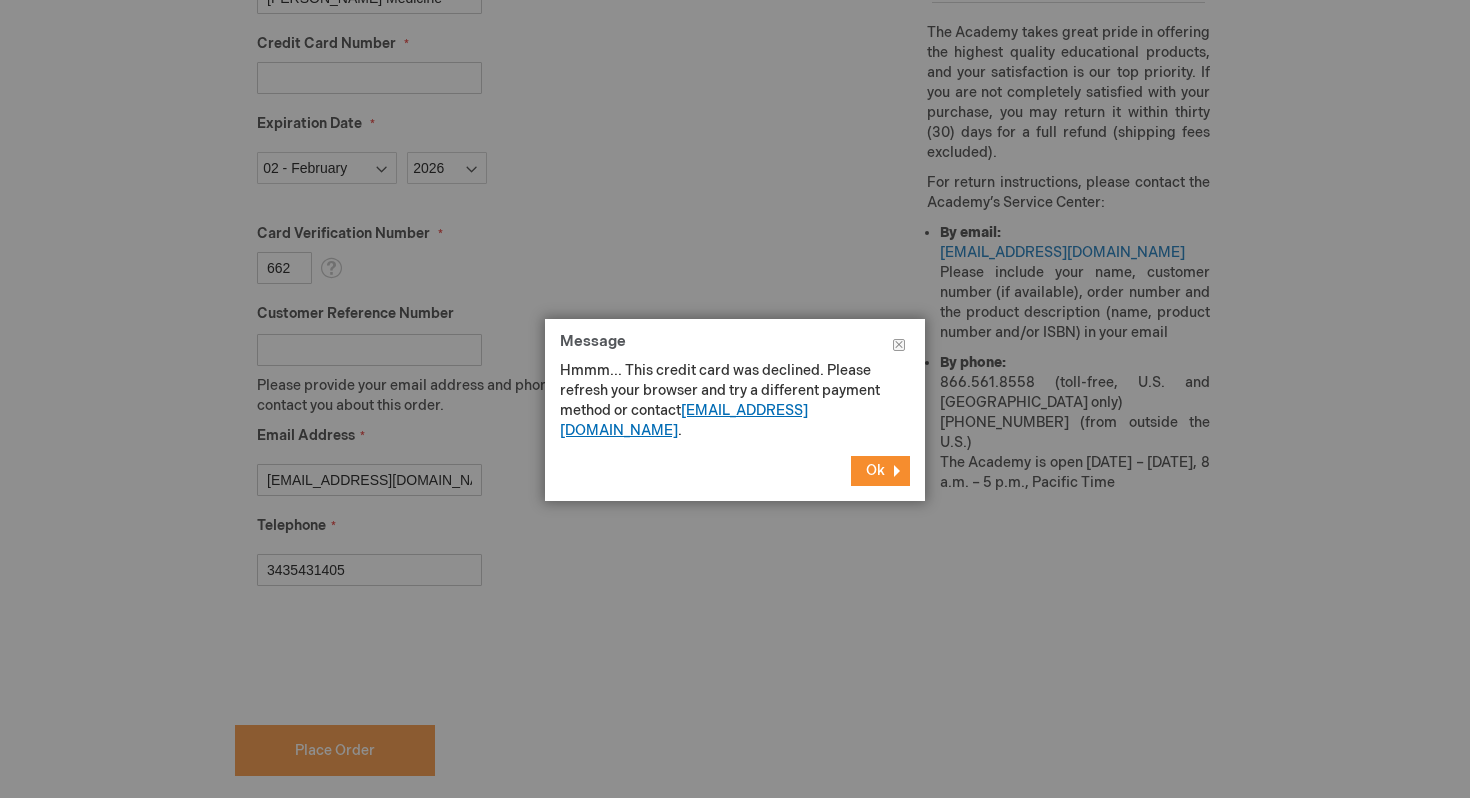 click on "[EMAIL_ADDRESS][DOMAIN_NAME]" at bounding box center [684, 420] 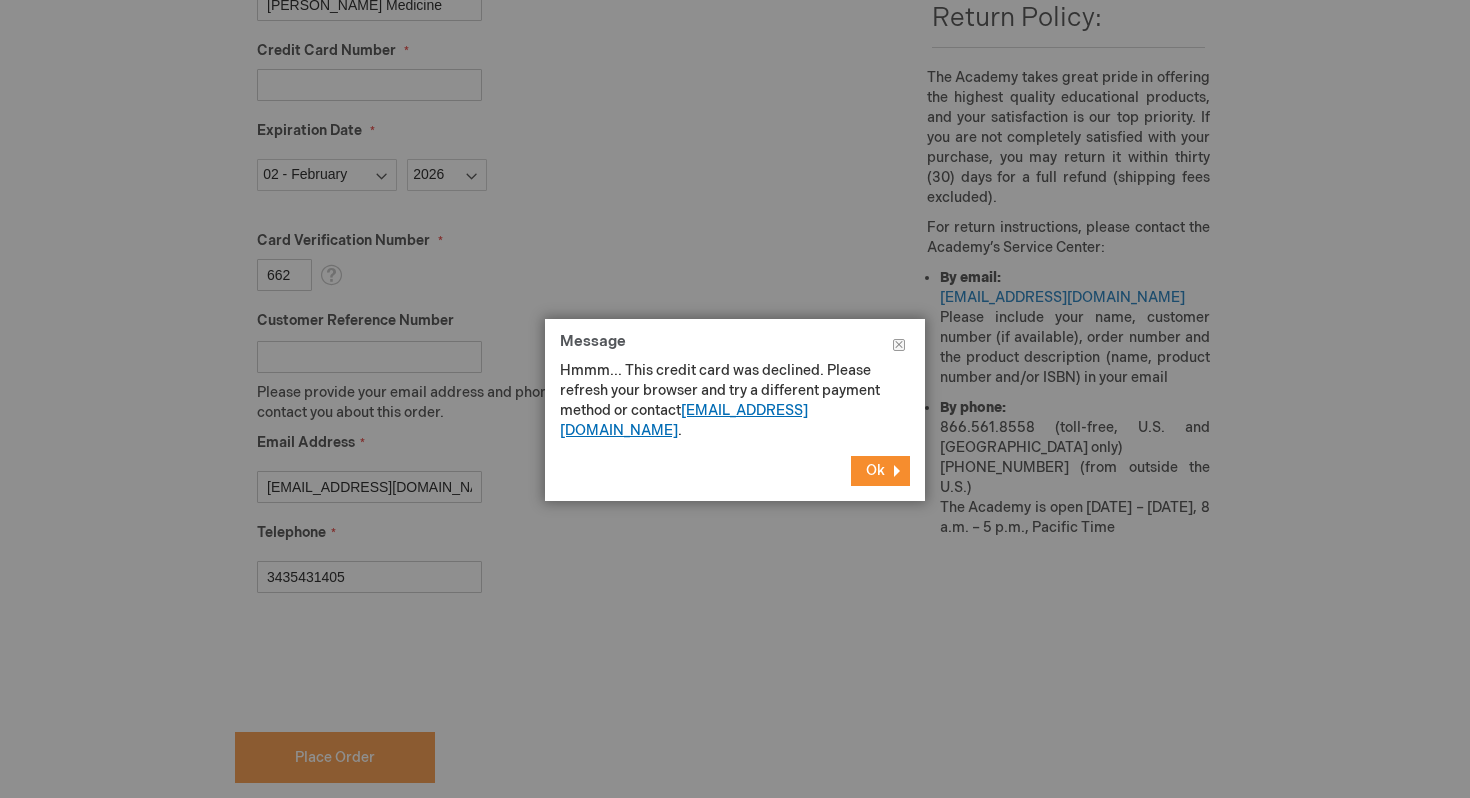 scroll, scrollTop: 694, scrollLeft: 0, axis: vertical 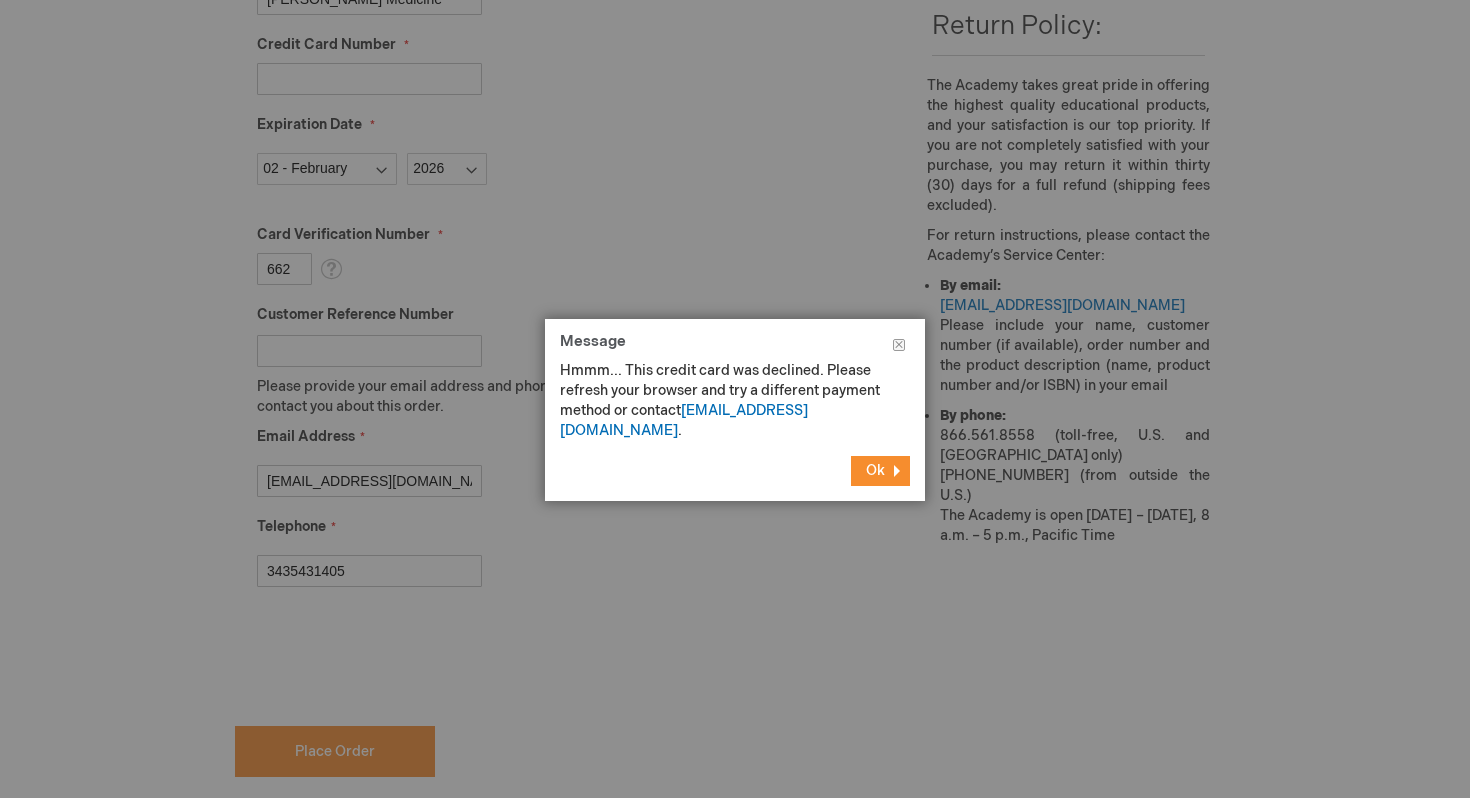 click at bounding box center (735, 399) 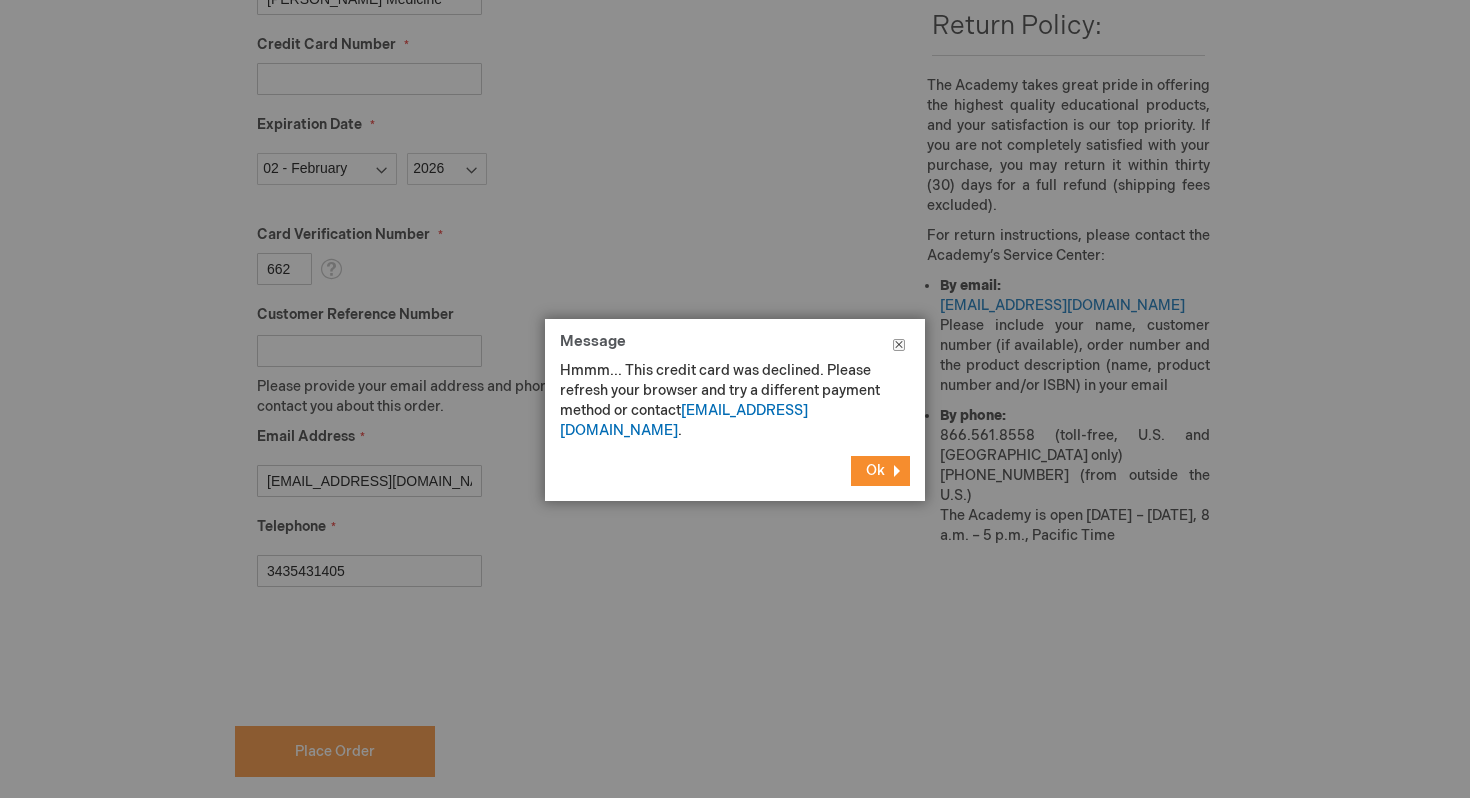 click on "Close" at bounding box center (899, 349) 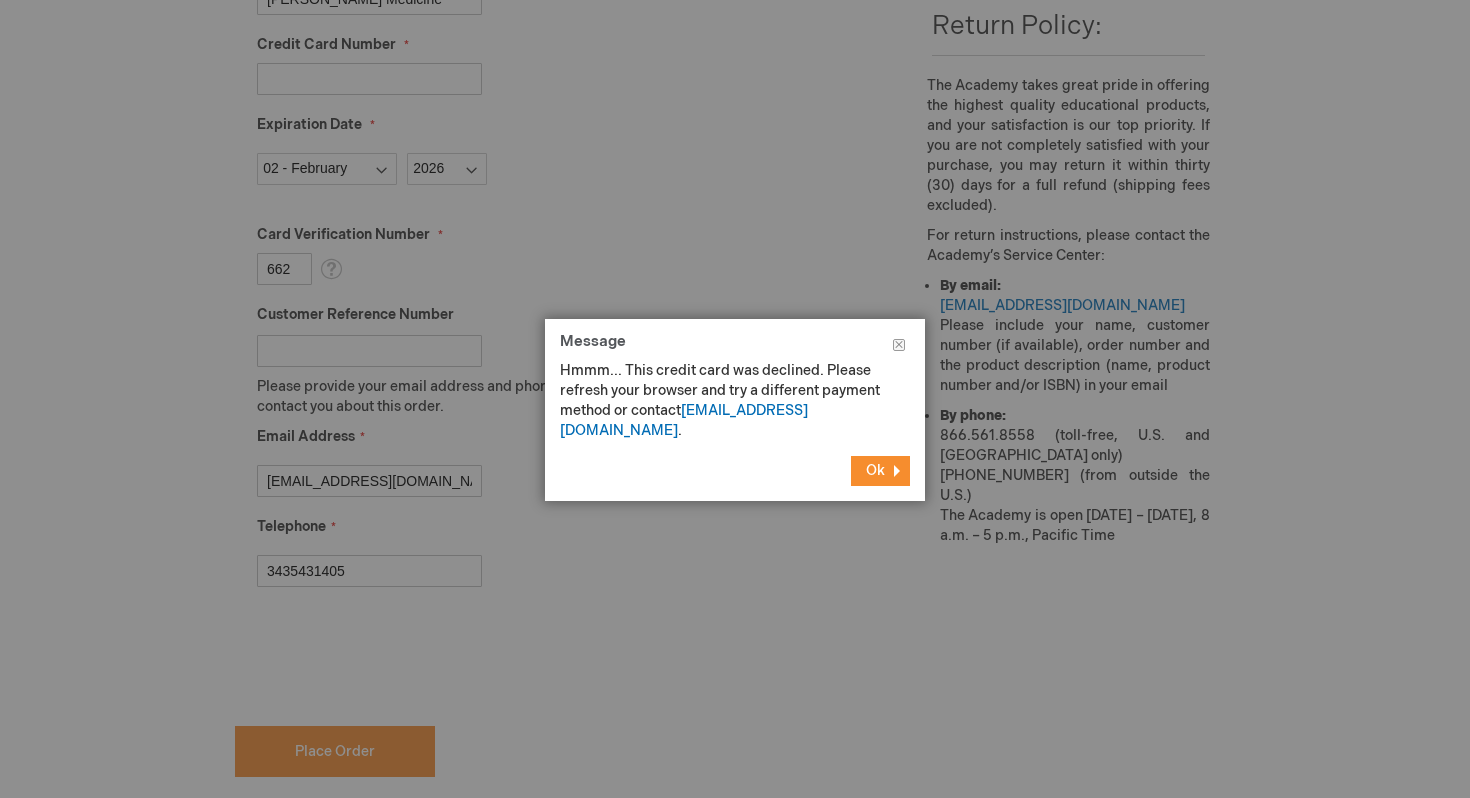 click at bounding box center (735, 399) 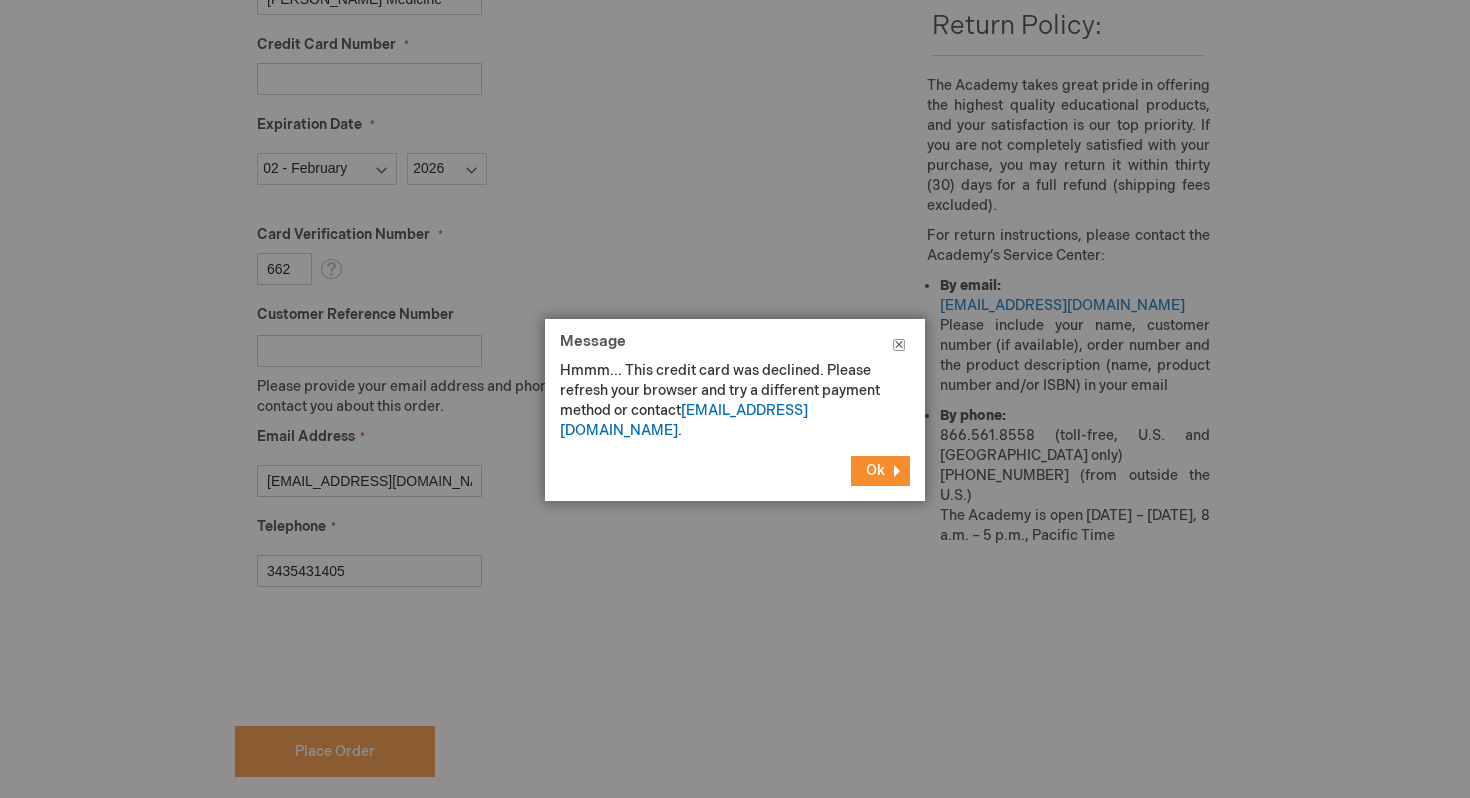 click on "Close" at bounding box center [899, 349] 